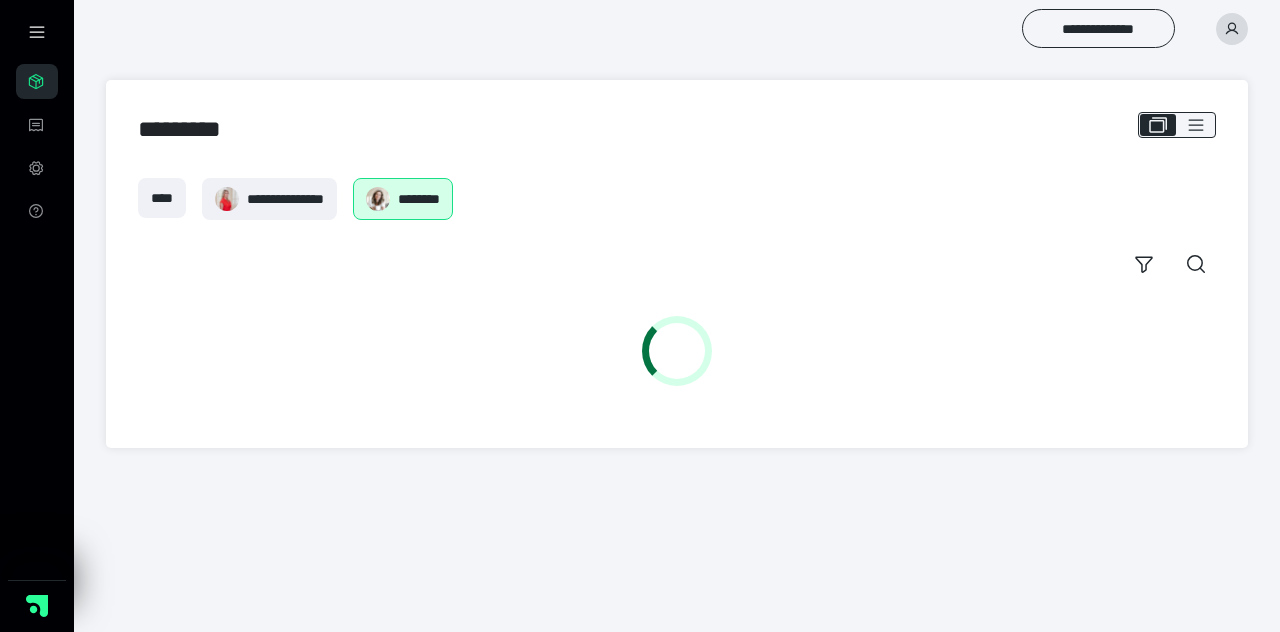scroll, scrollTop: 0, scrollLeft: 0, axis: both 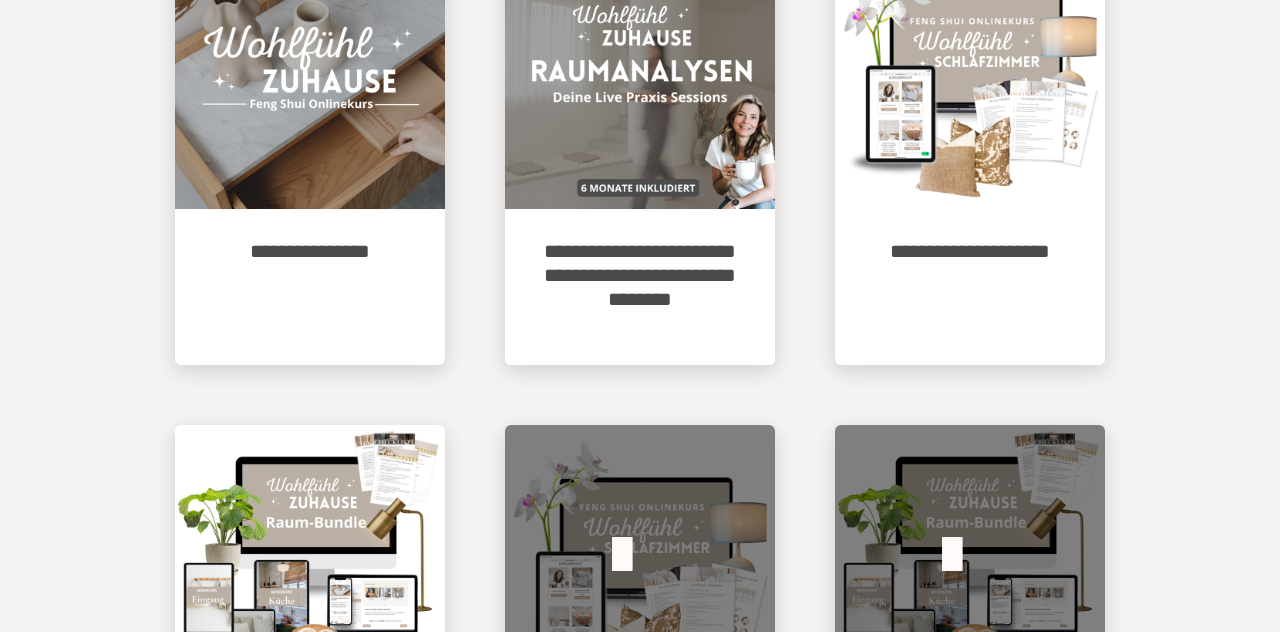 click on "**********" at bounding box center (640, 287) 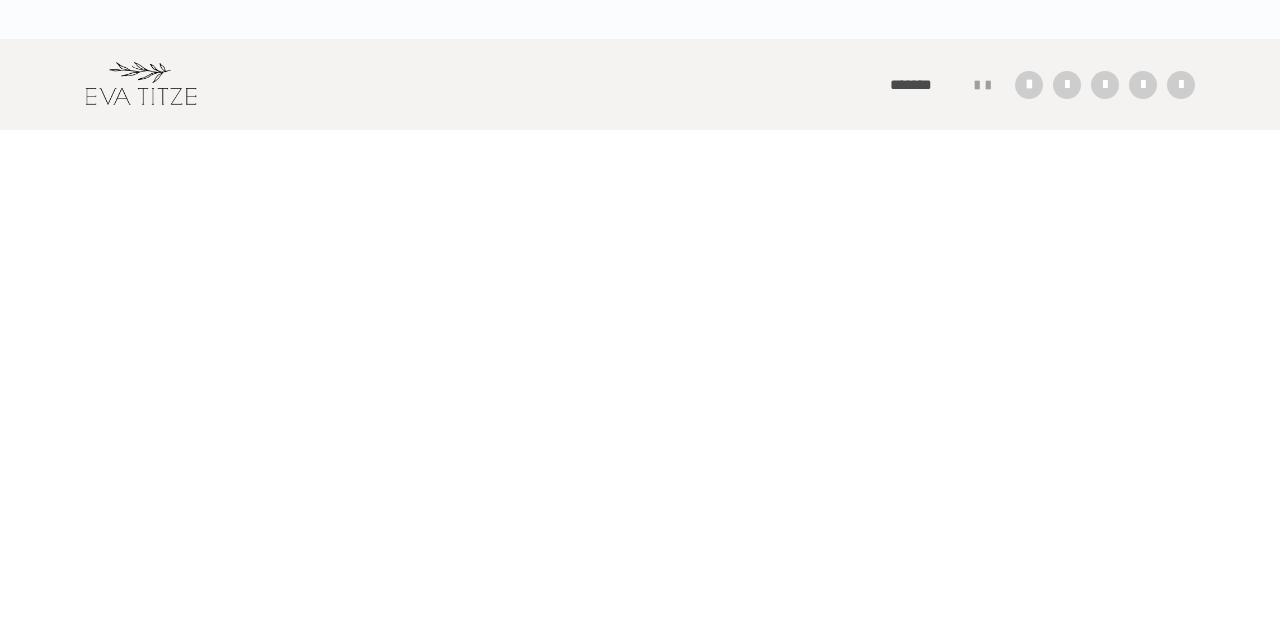 scroll, scrollTop: 187, scrollLeft: 0, axis: vertical 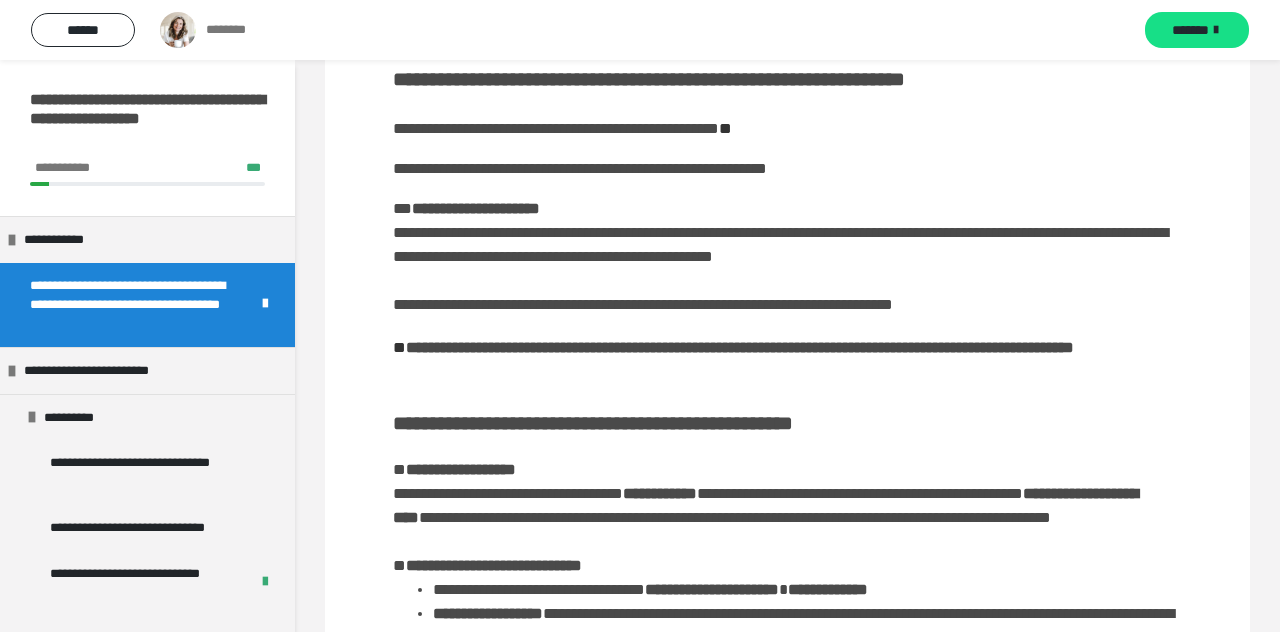 click on "******" at bounding box center [83, 30] 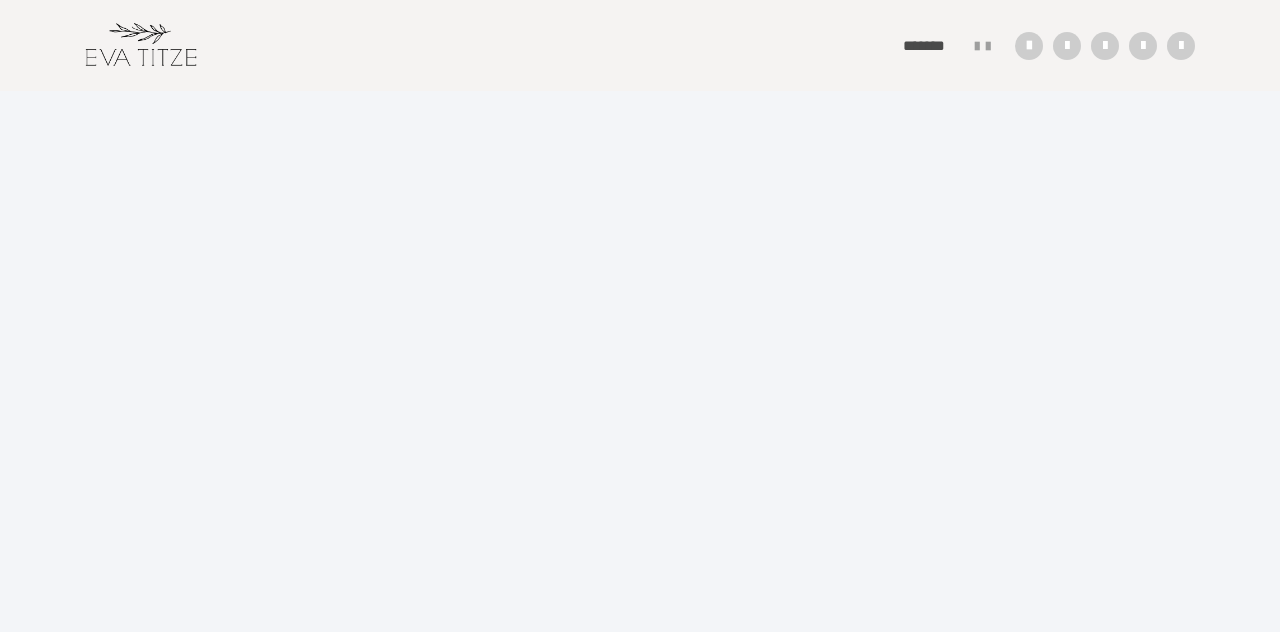 scroll, scrollTop: 0, scrollLeft: 0, axis: both 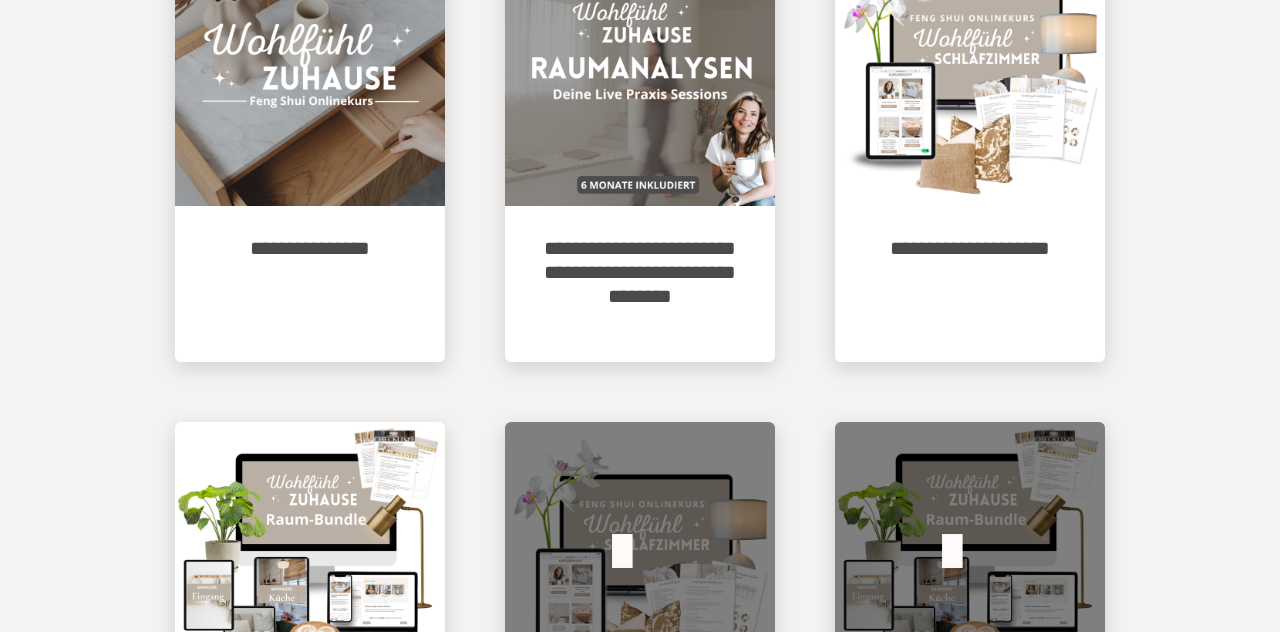 click at bounding box center [310, 557] 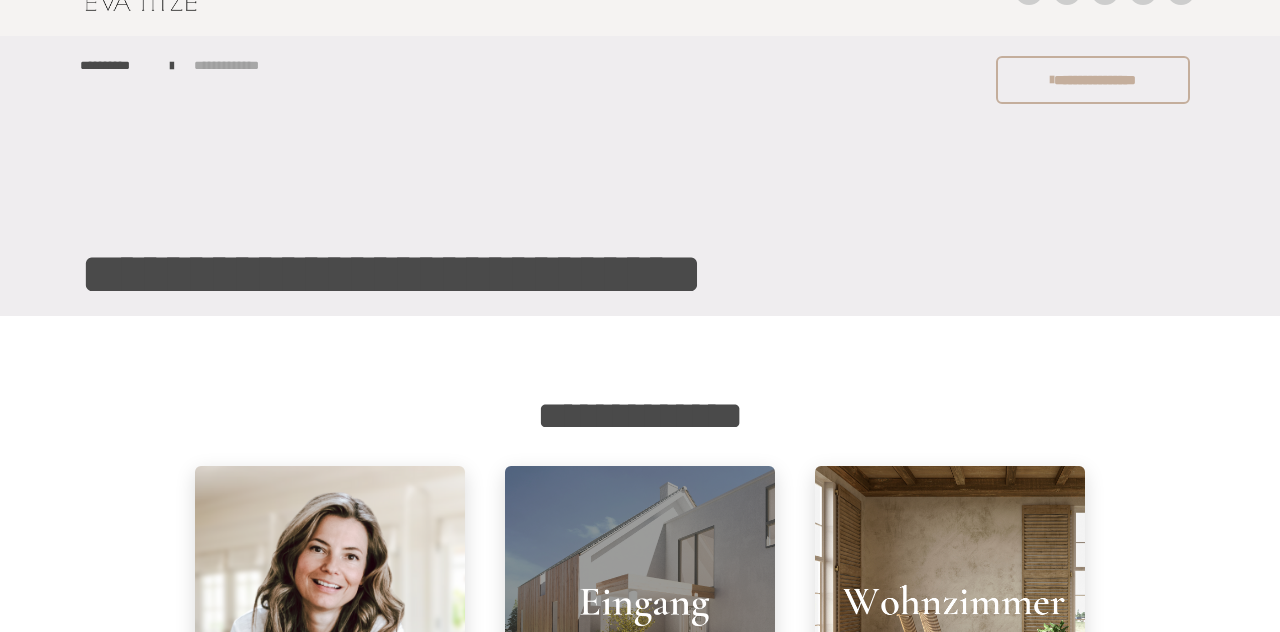 scroll, scrollTop: 0, scrollLeft: 0, axis: both 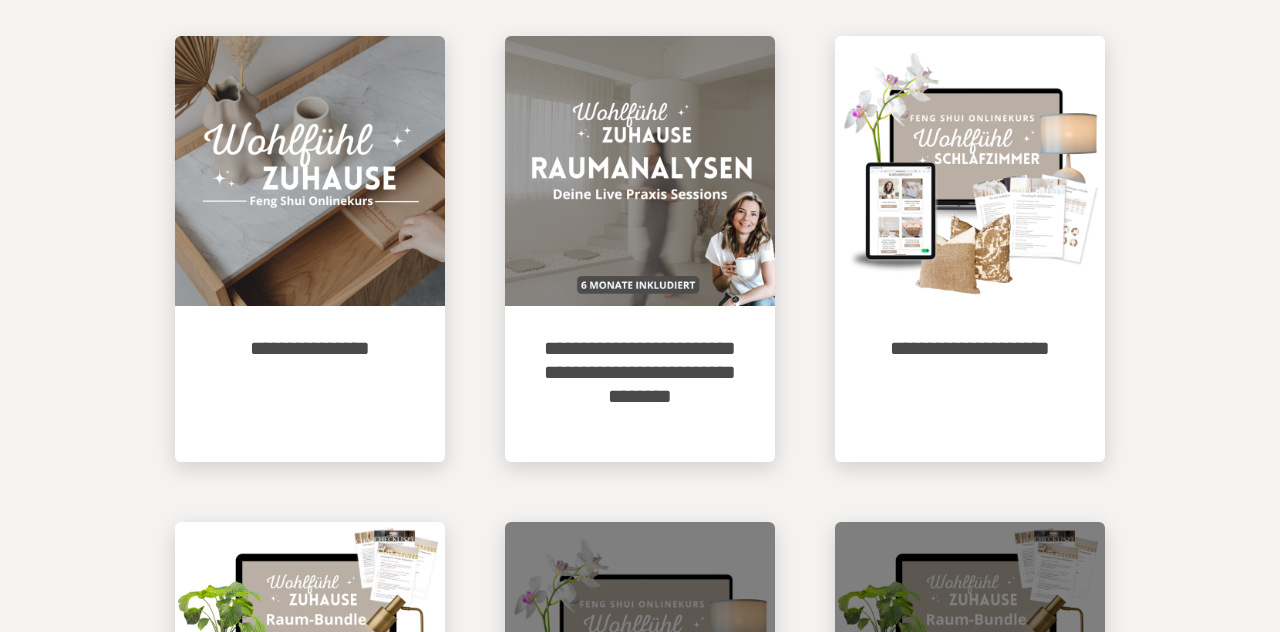 click on "**********" at bounding box center [310, 384] 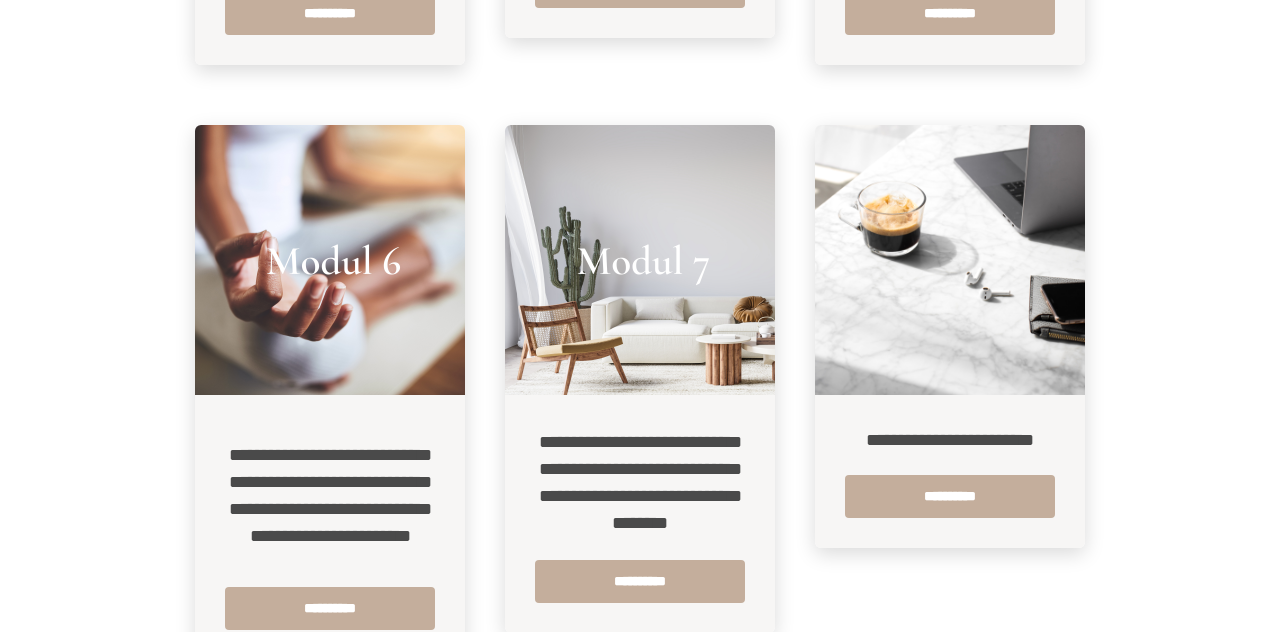 scroll, scrollTop: 1480, scrollLeft: 0, axis: vertical 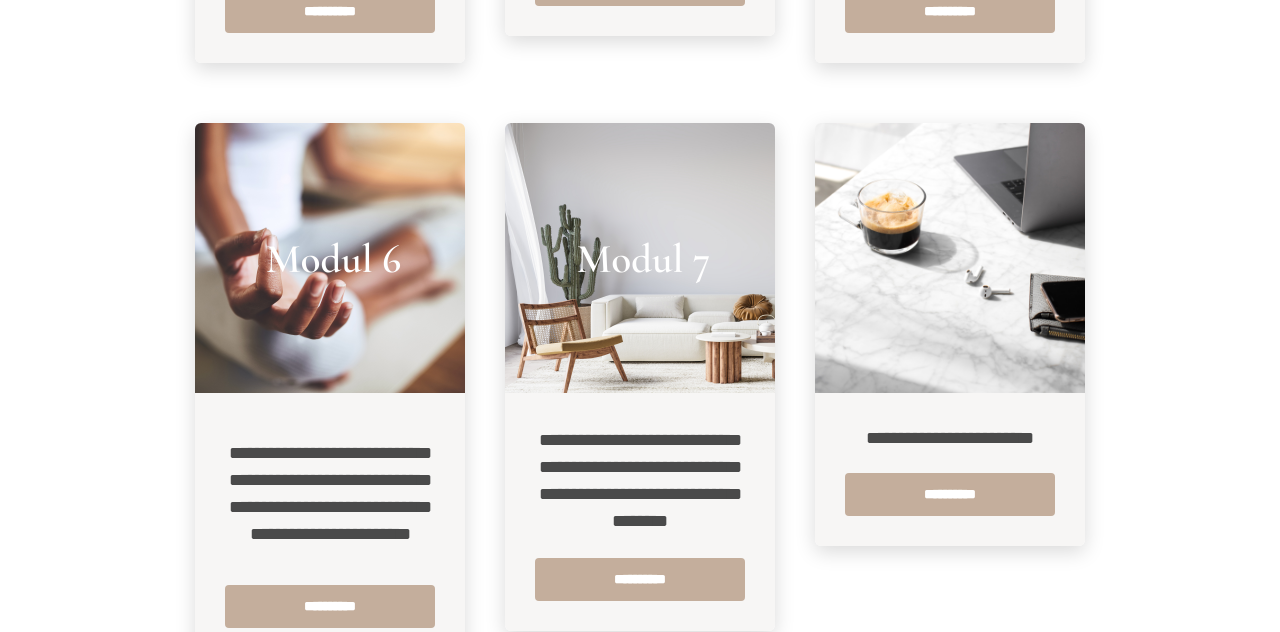 click on "**********" at bounding box center [330, 606] 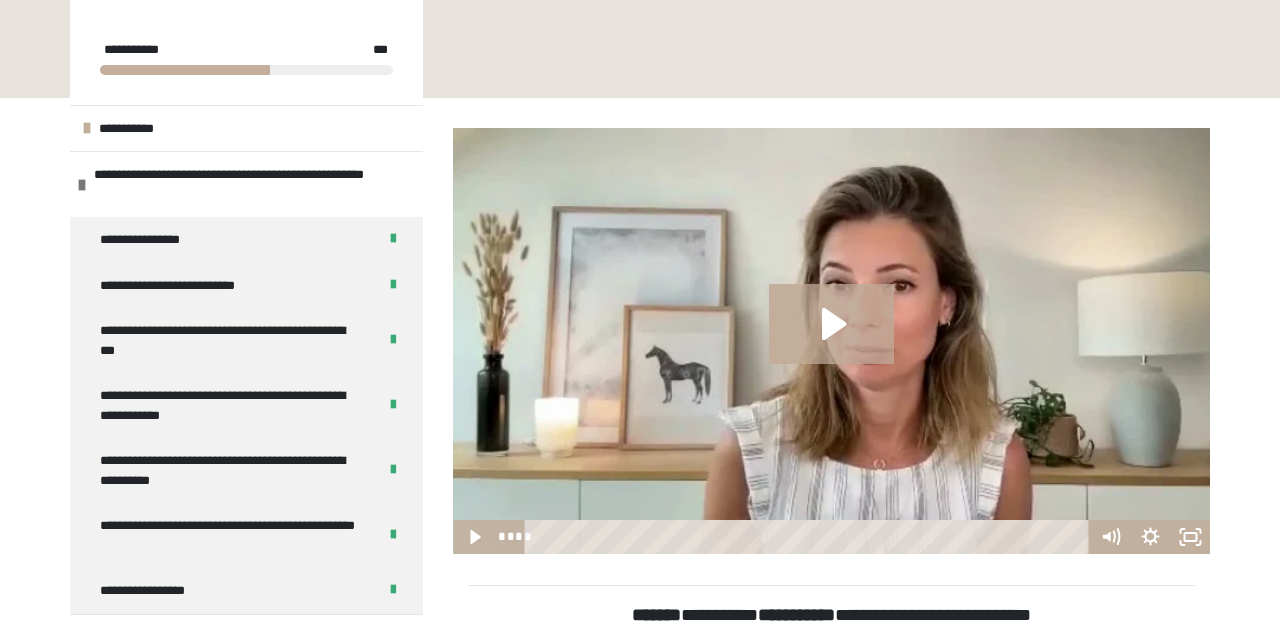 scroll, scrollTop: 431, scrollLeft: 0, axis: vertical 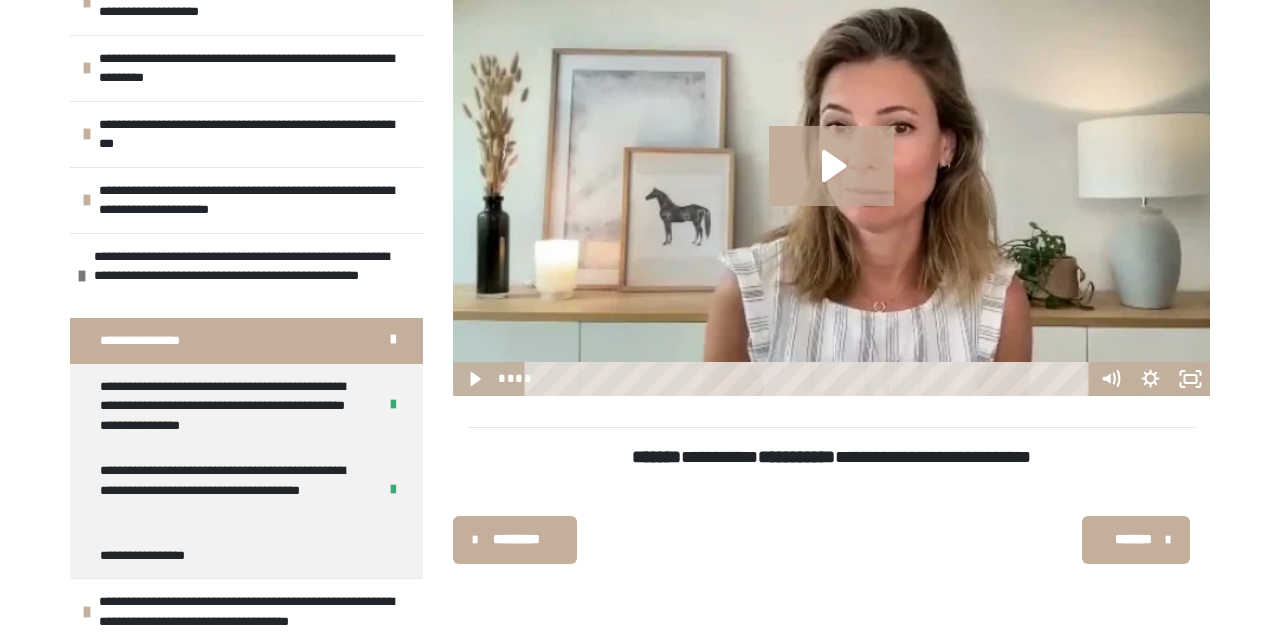 click on "**********" at bounding box center [230, 406] 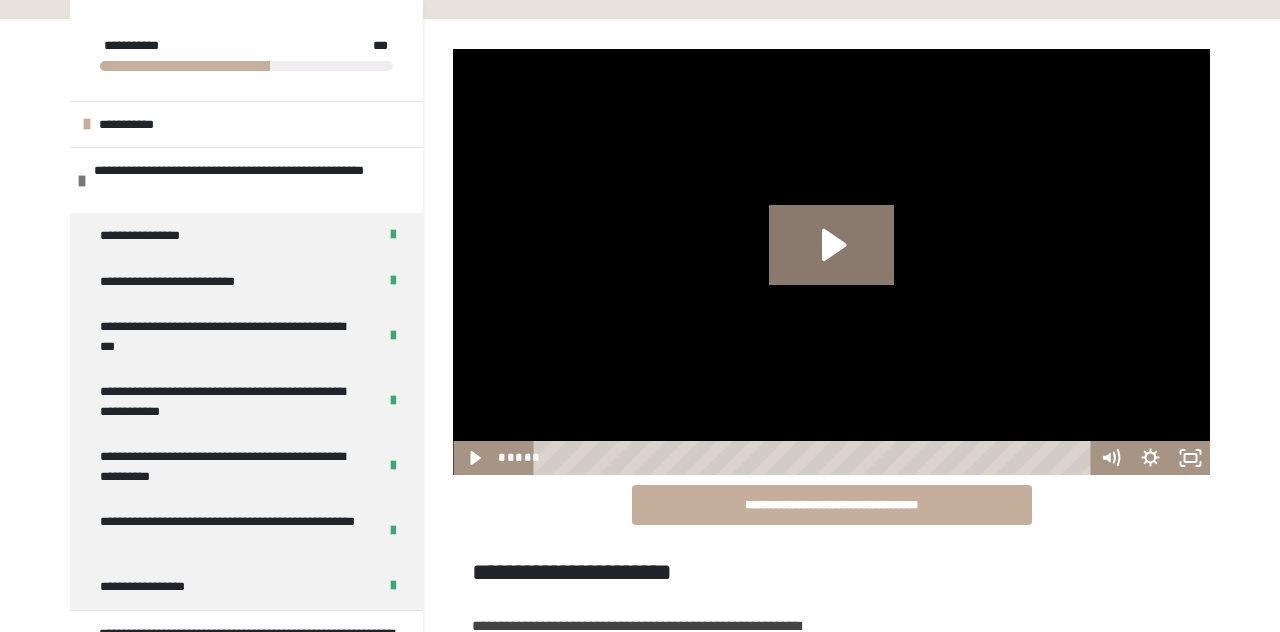scroll, scrollTop: 350, scrollLeft: 0, axis: vertical 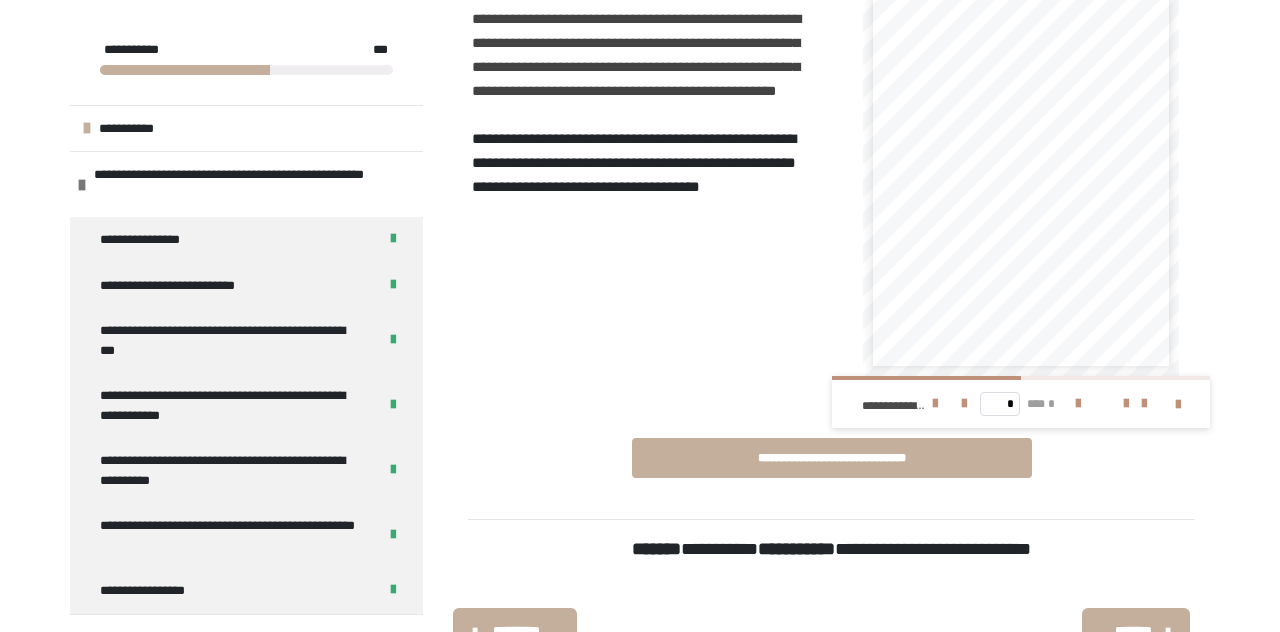 click at bounding box center (1078, 404) 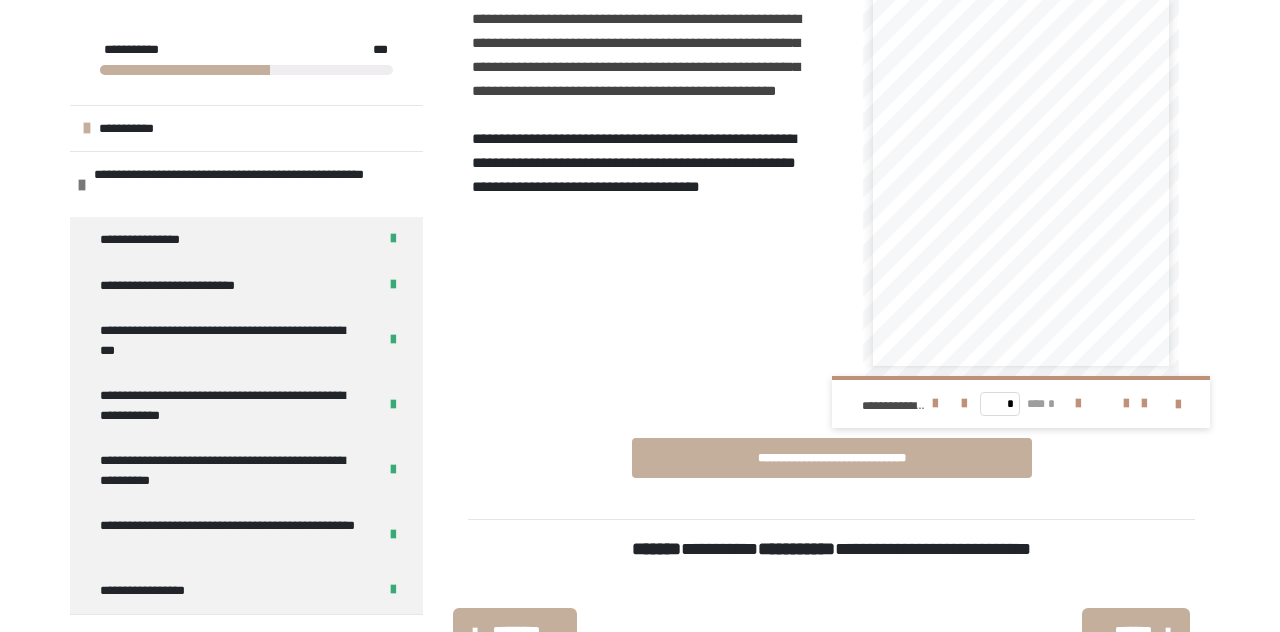 click at bounding box center (964, 404) 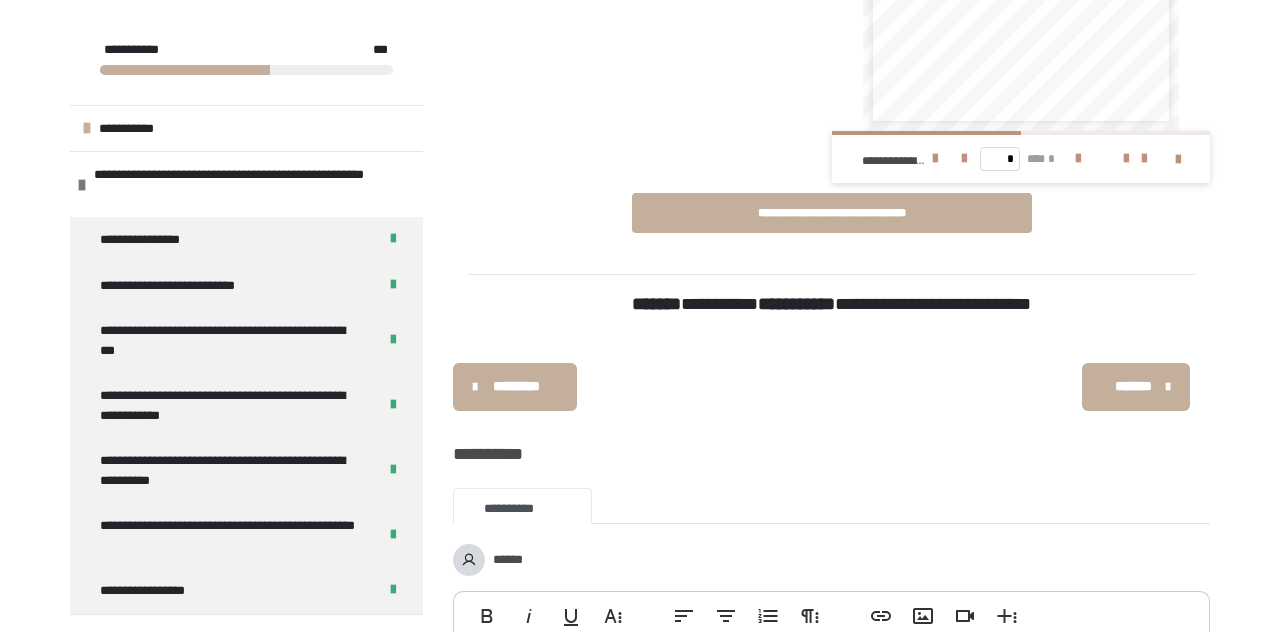 scroll, scrollTop: 1205, scrollLeft: 0, axis: vertical 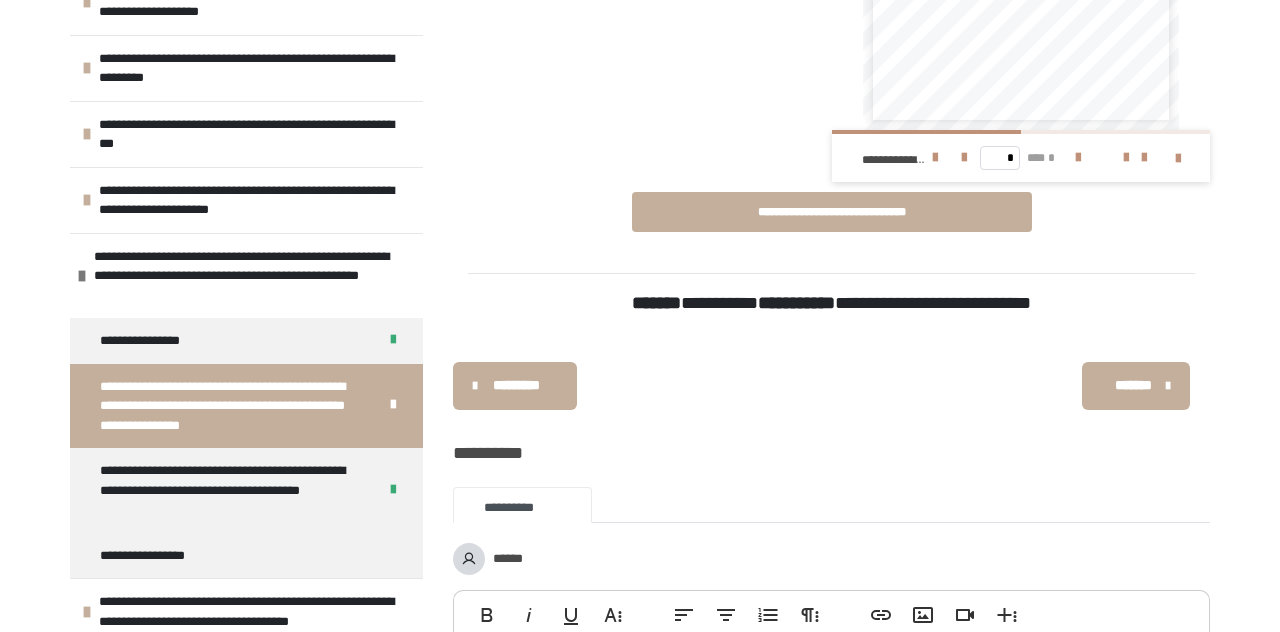 click on "**********" at bounding box center [230, 490] 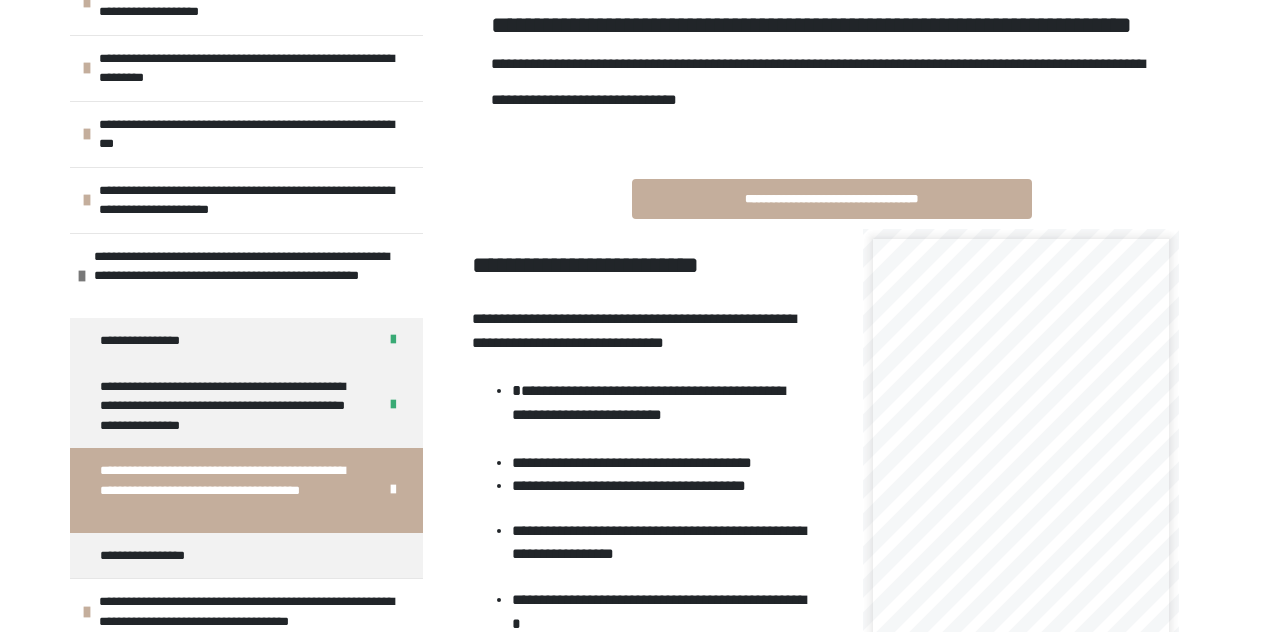 scroll, scrollTop: 1142, scrollLeft: 0, axis: vertical 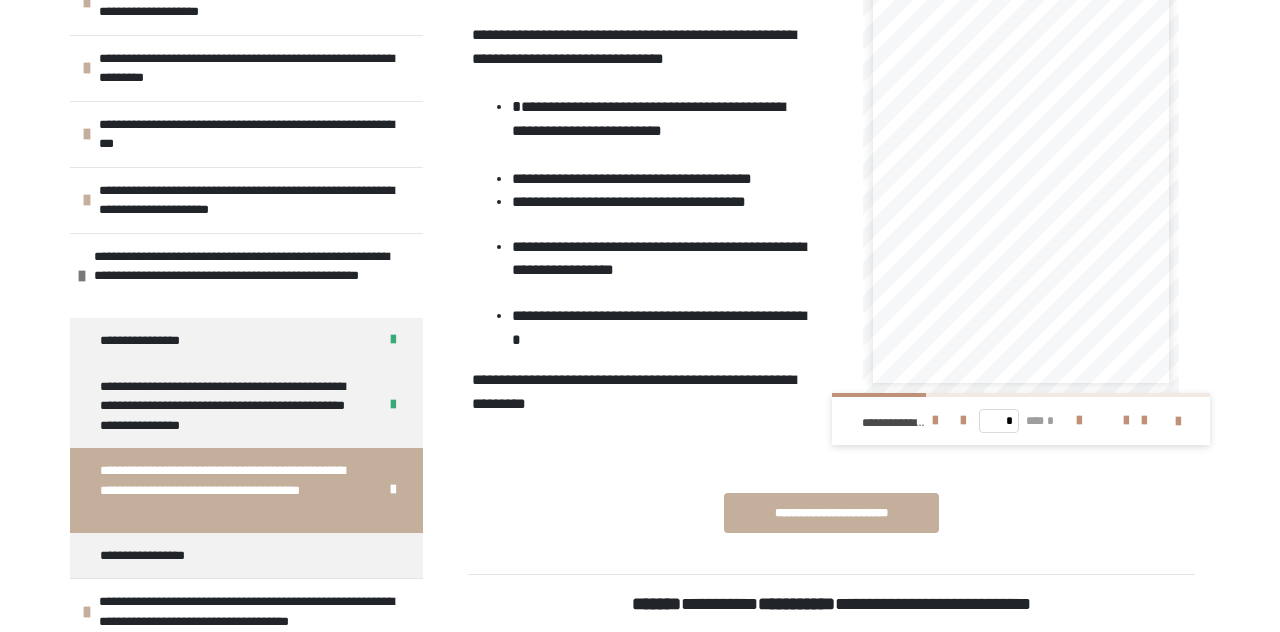 click on "**********" at bounding box center [831, 513] 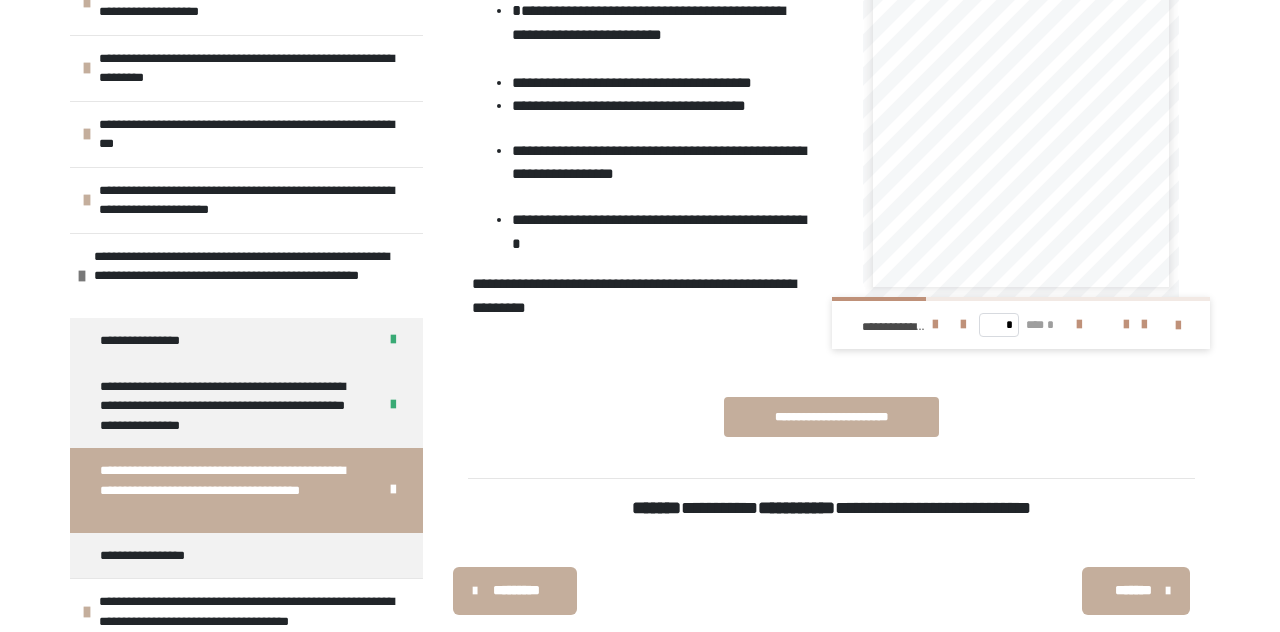 click on "**********" at bounding box center (230, 406) 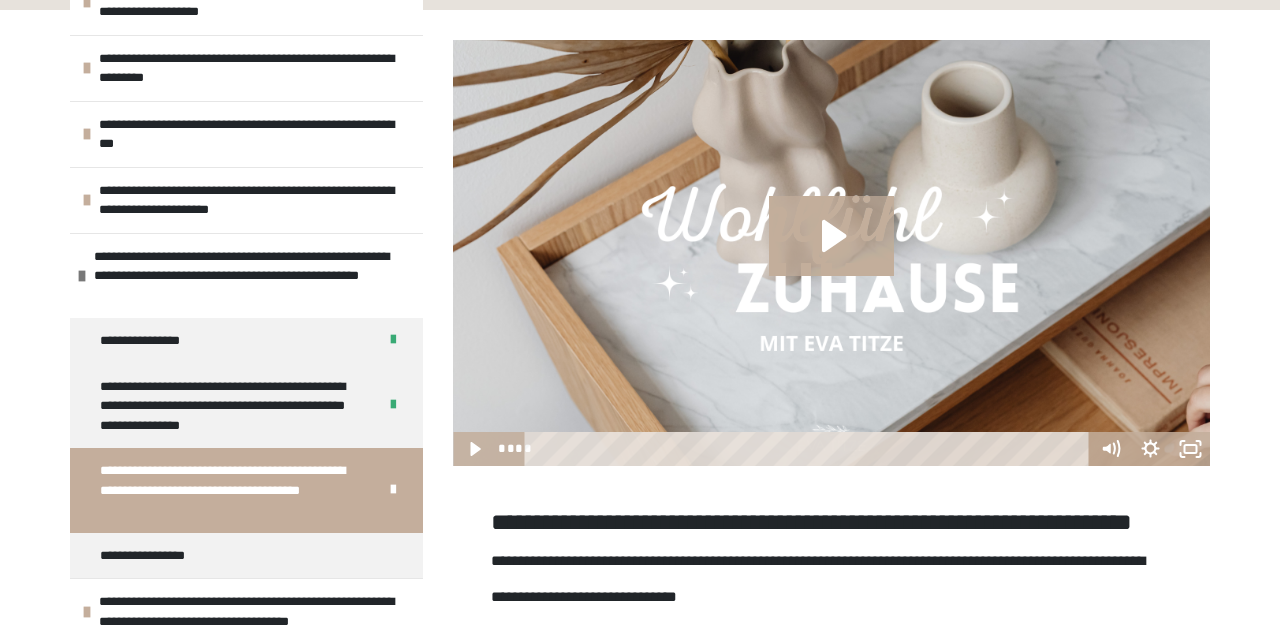 click 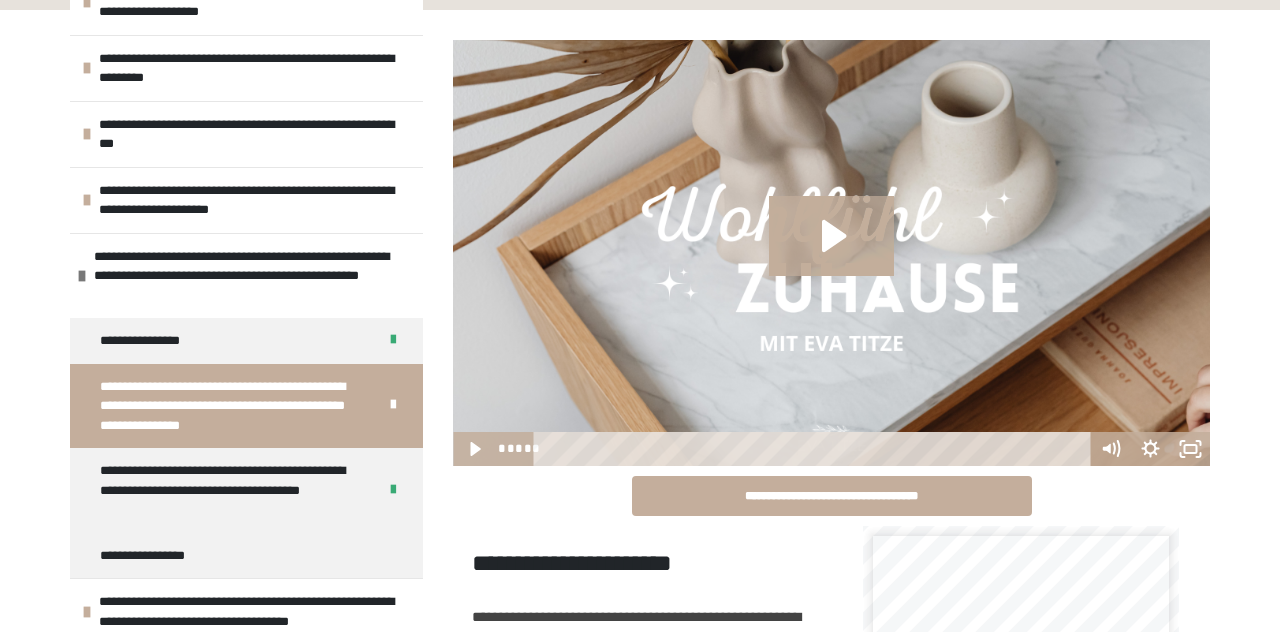 click 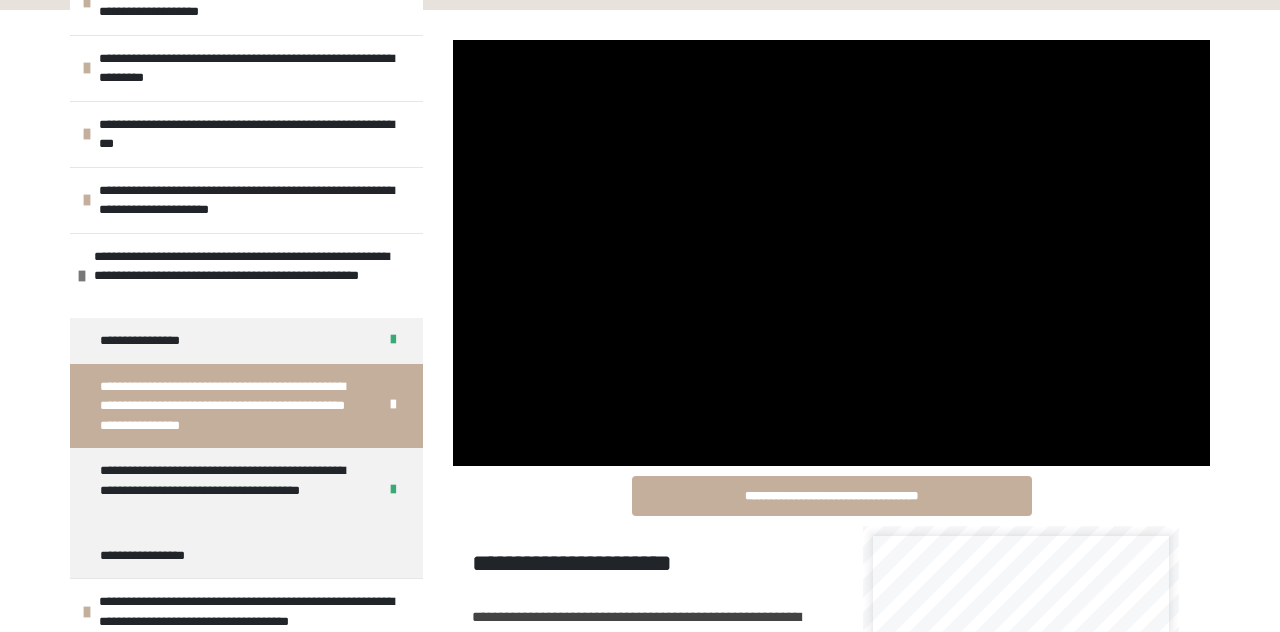 click at bounding box center [831, 253] 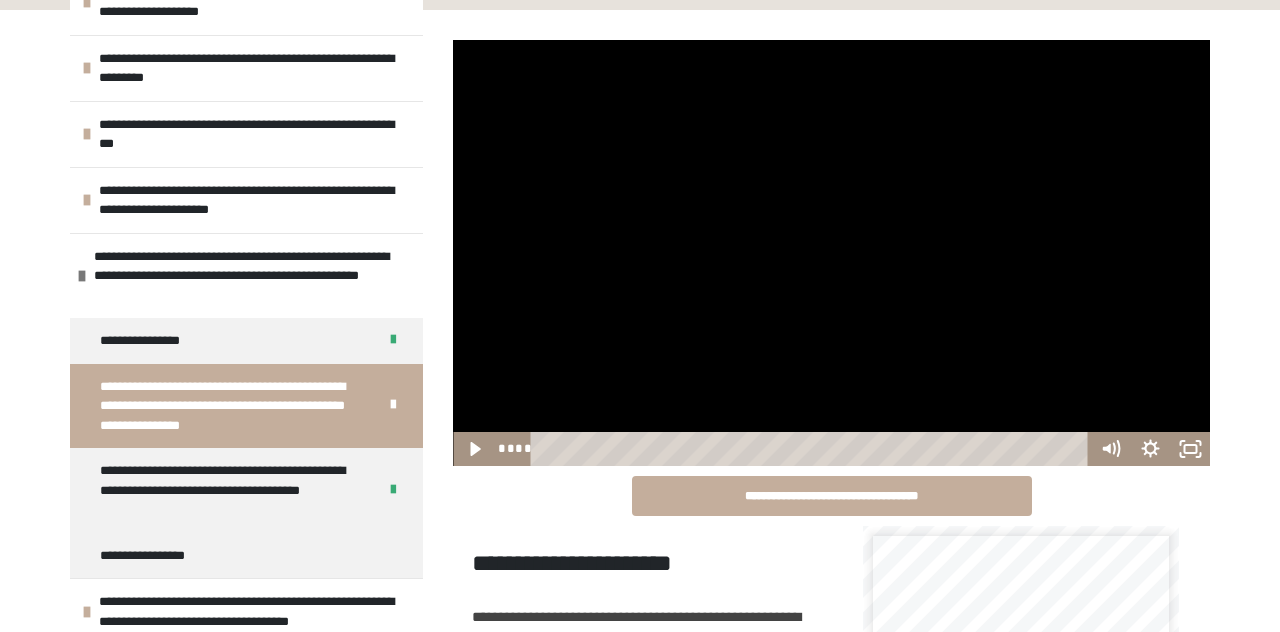 click on "**********" at bounding box center (230, 490) 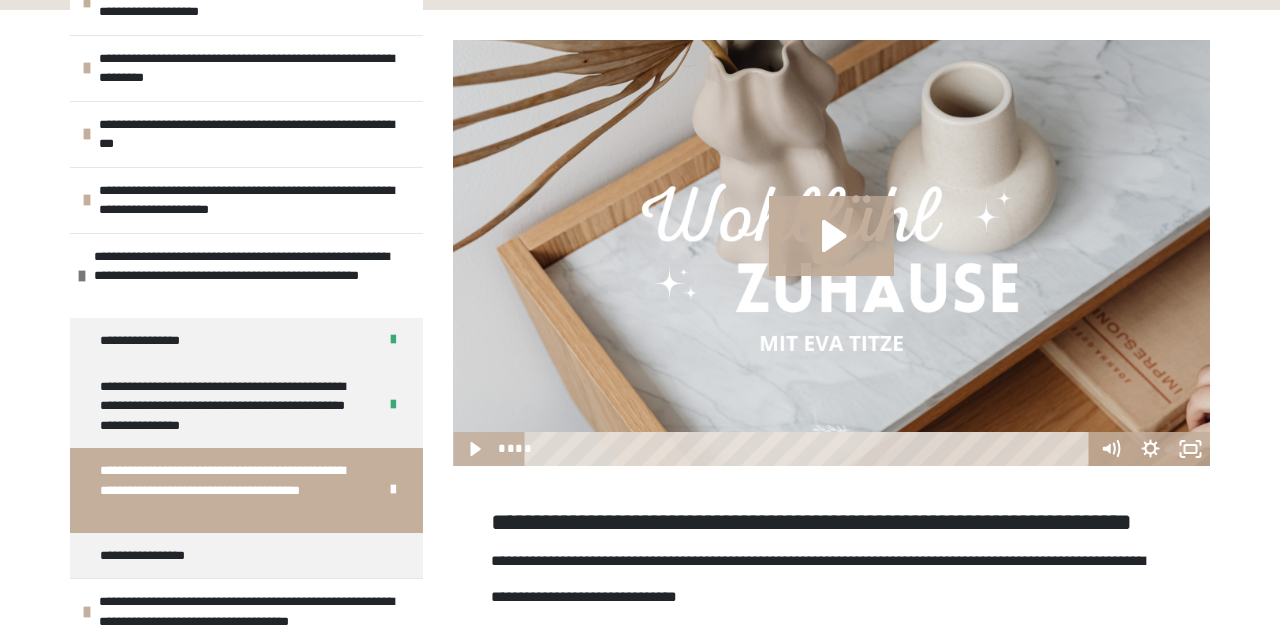 click 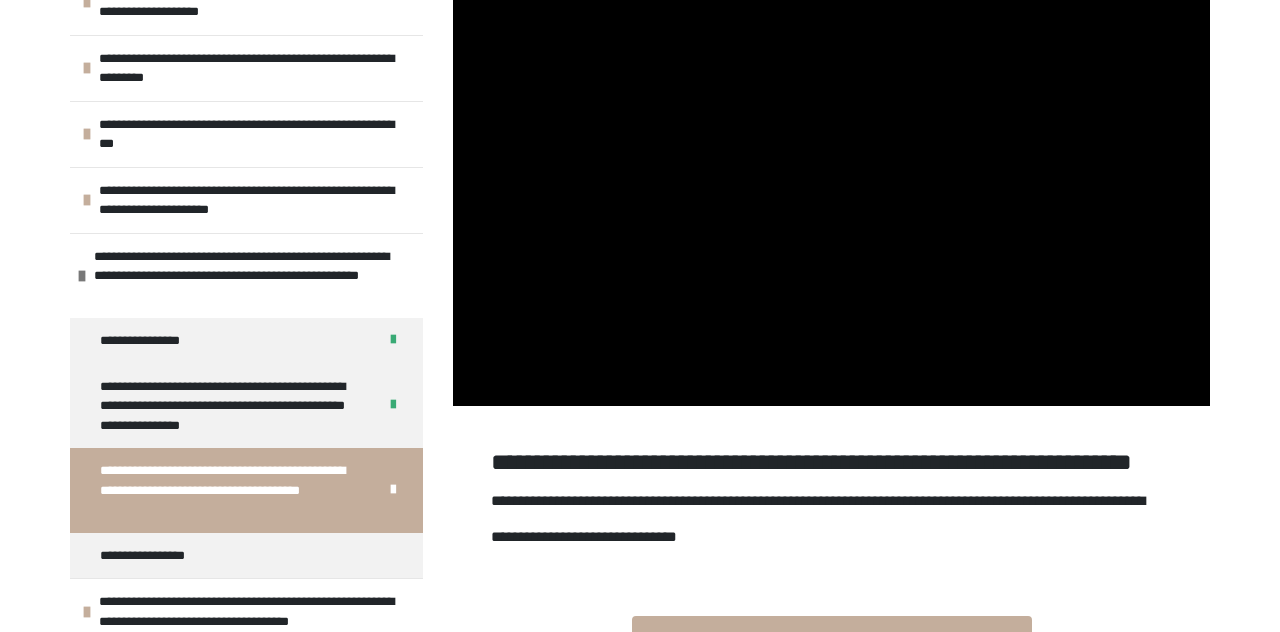 scroll, scrollTop: 282, scrollLeft: 0, axis: vertical 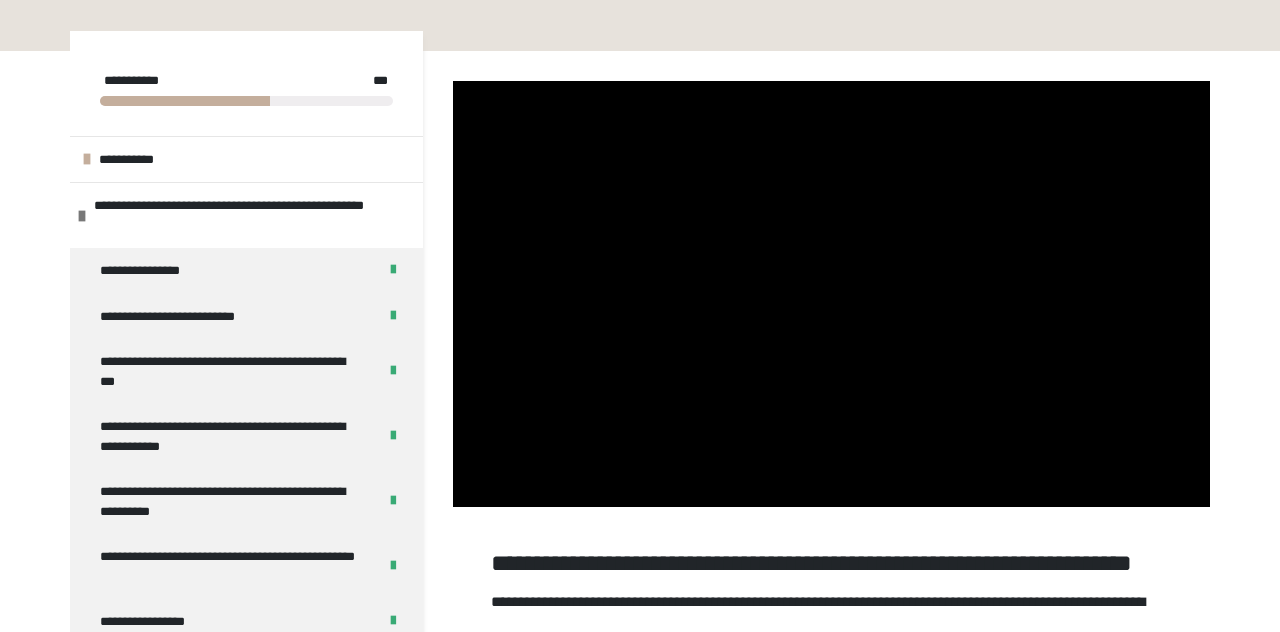 click on "**********" at bounding box center (640, 2272) 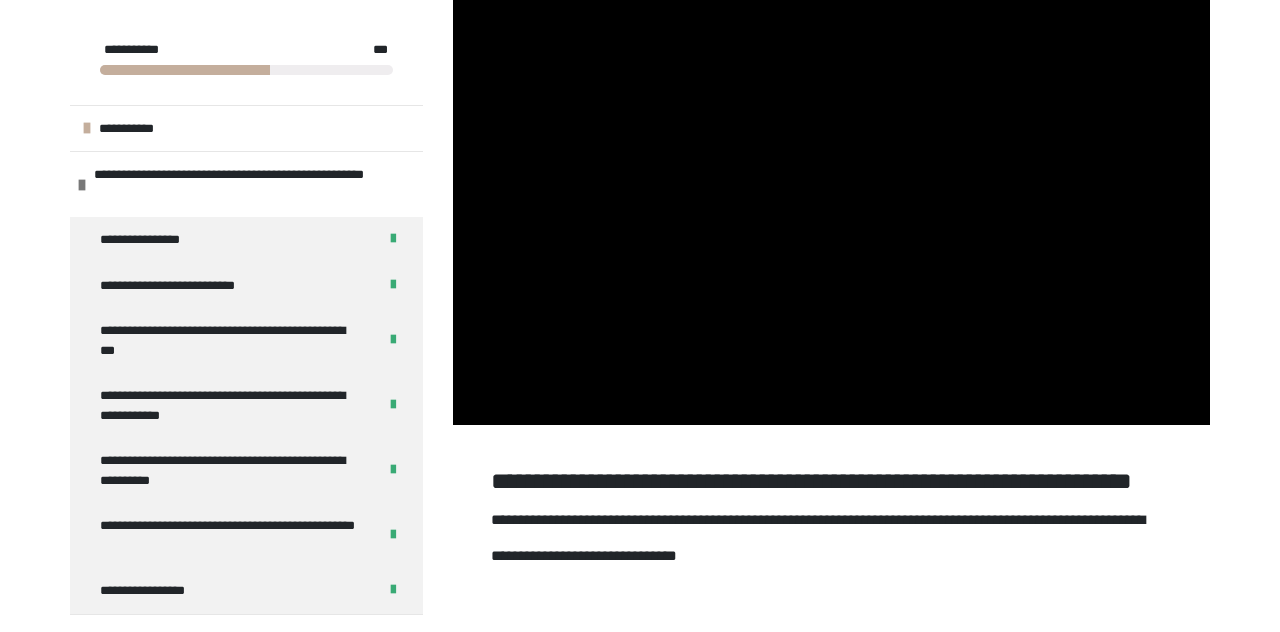 scroll, scrollTop: 399, scrollLeft: 0, axis: vertical 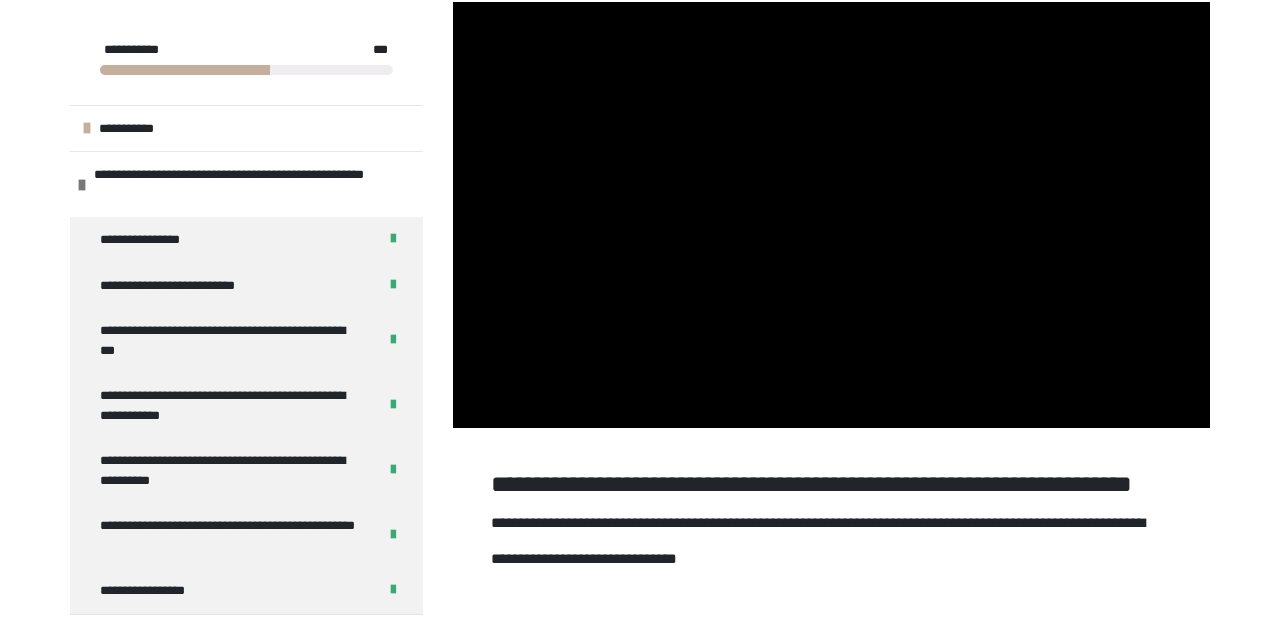 click 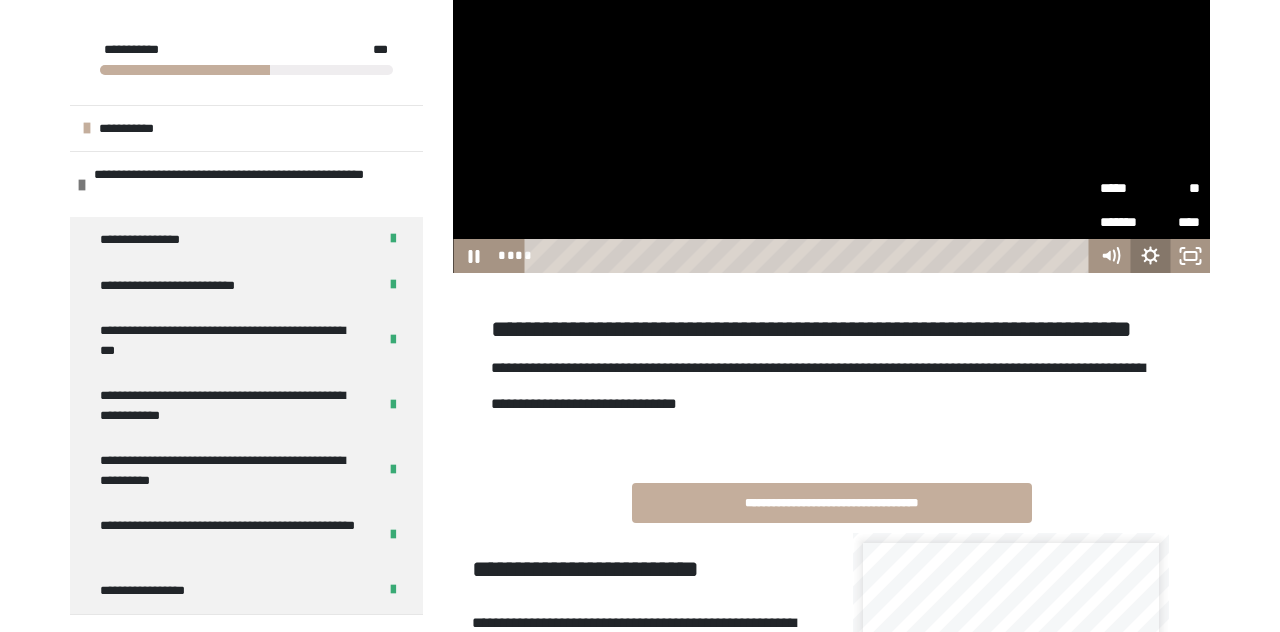 scroll, scrollTop: 918, scrollLeft: 0, axis: vertical 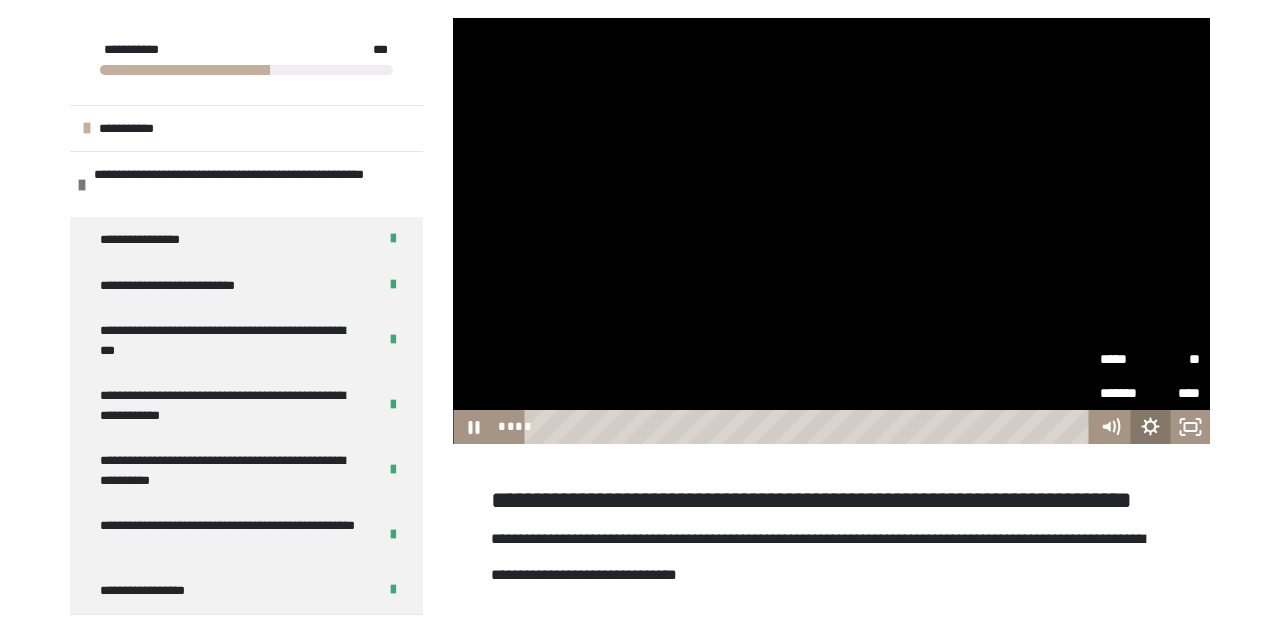 click at bounding box center [810, 427] 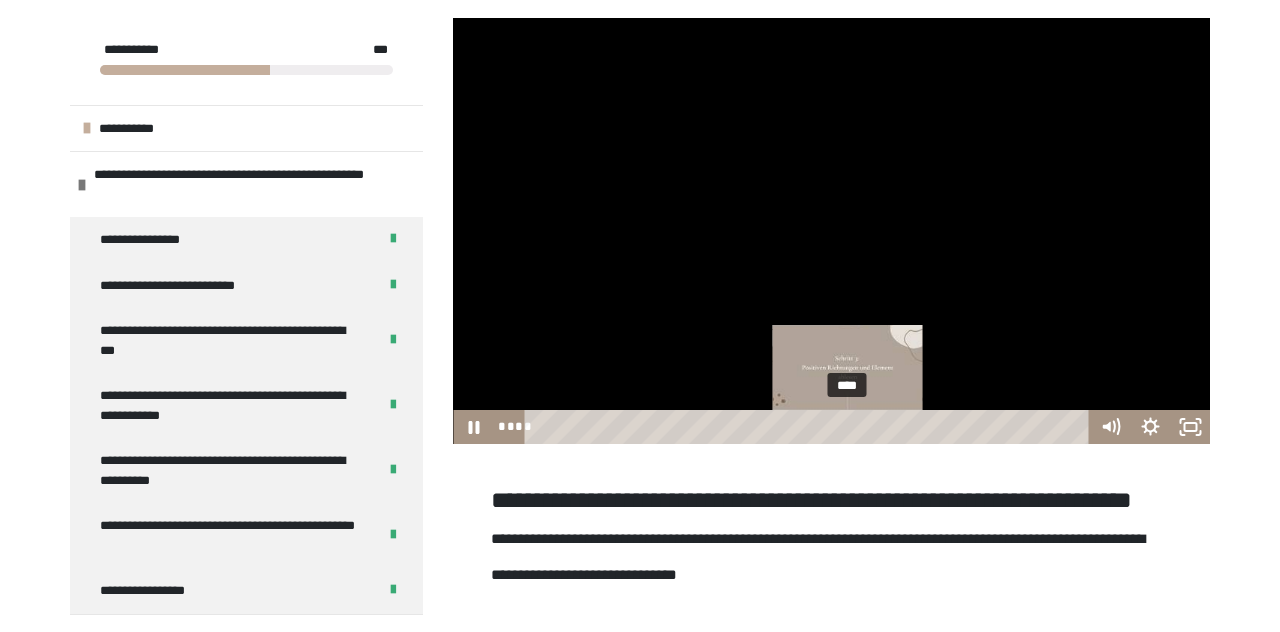 click on "****" at bounding box center (810, 427) 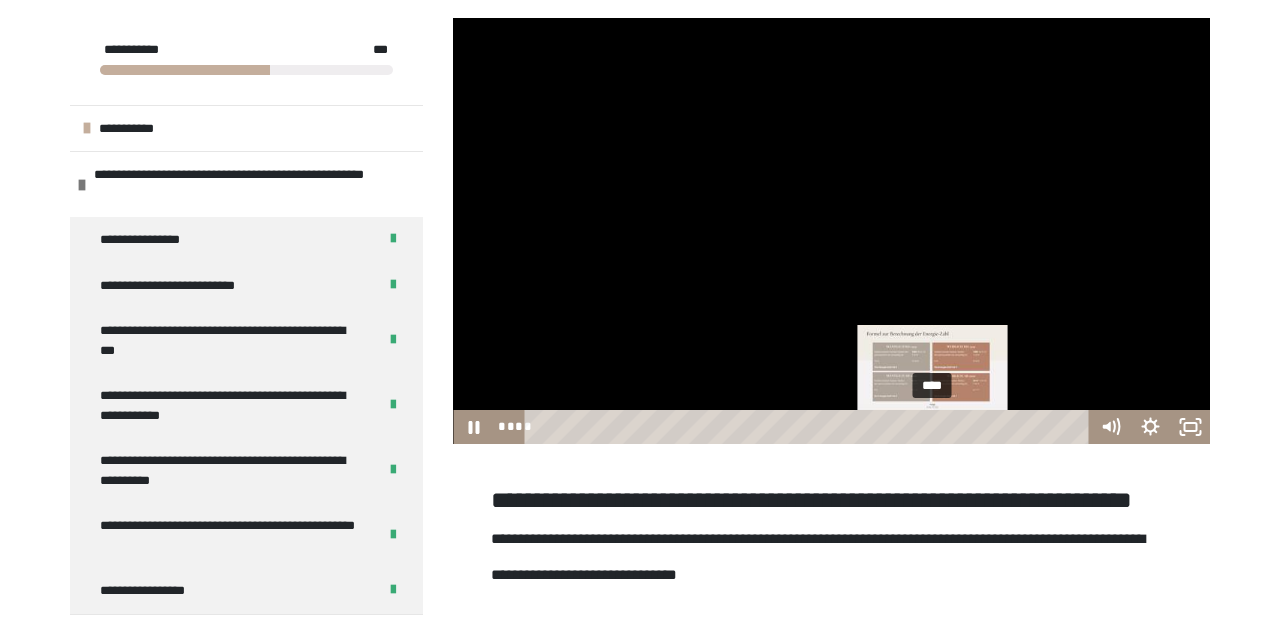 click 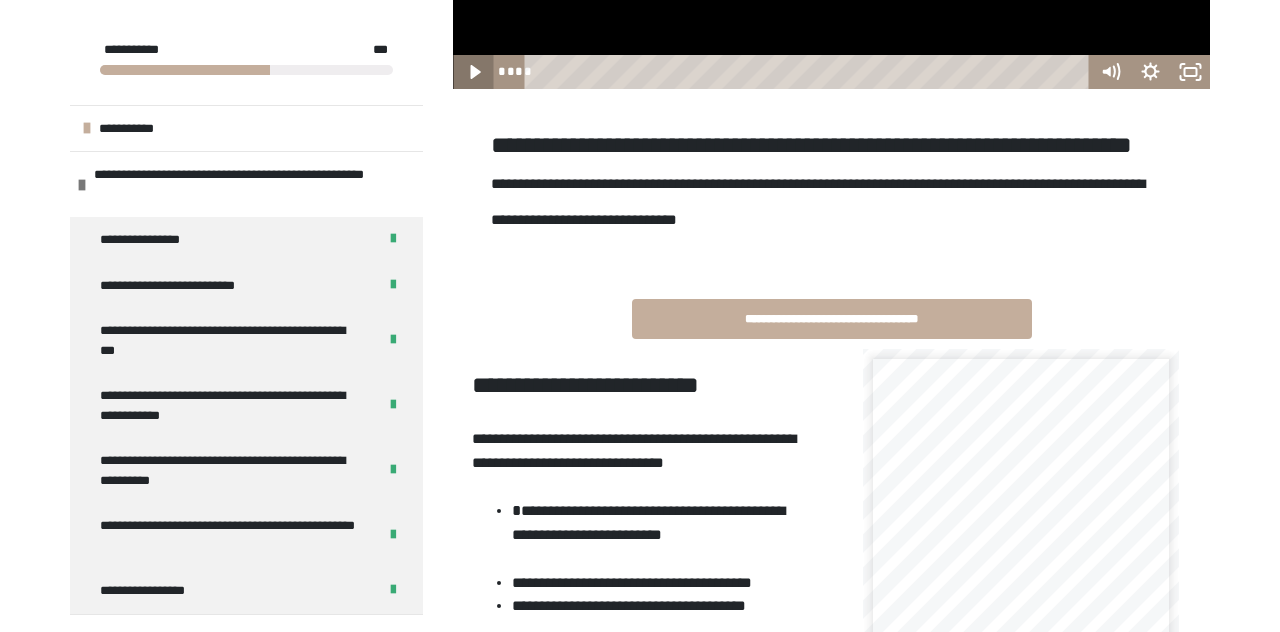 scroll, scrollTop: 736, scrollLeft: 0, axis: vertical 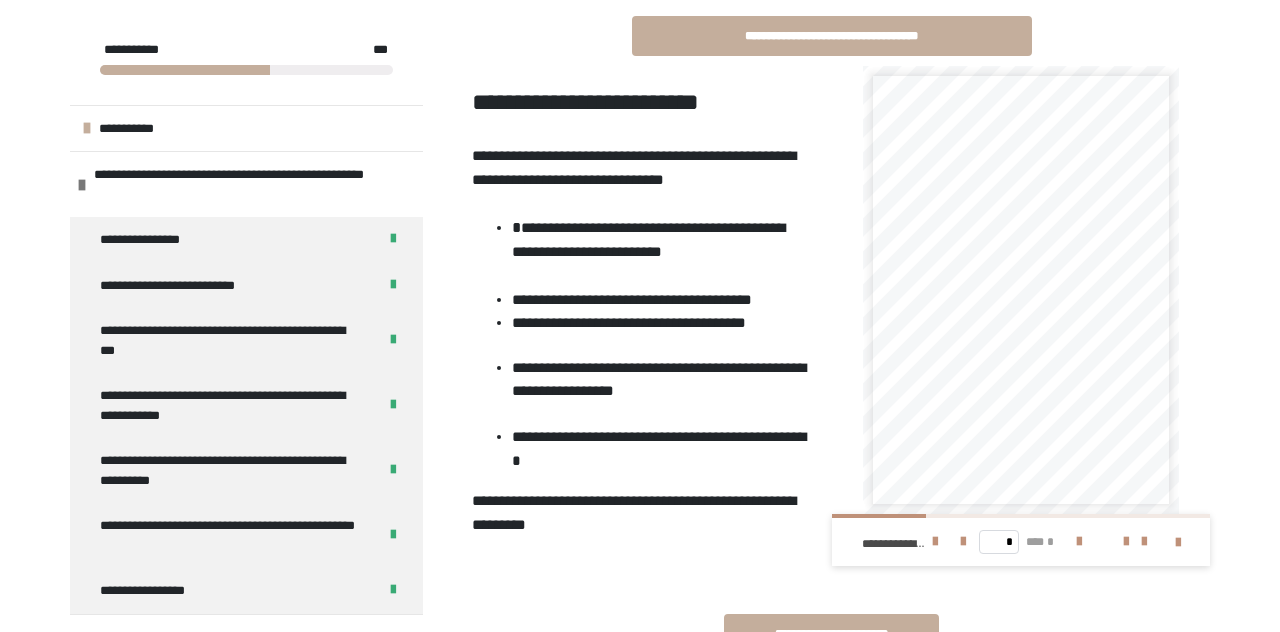click at bounding box center (831, 1155) 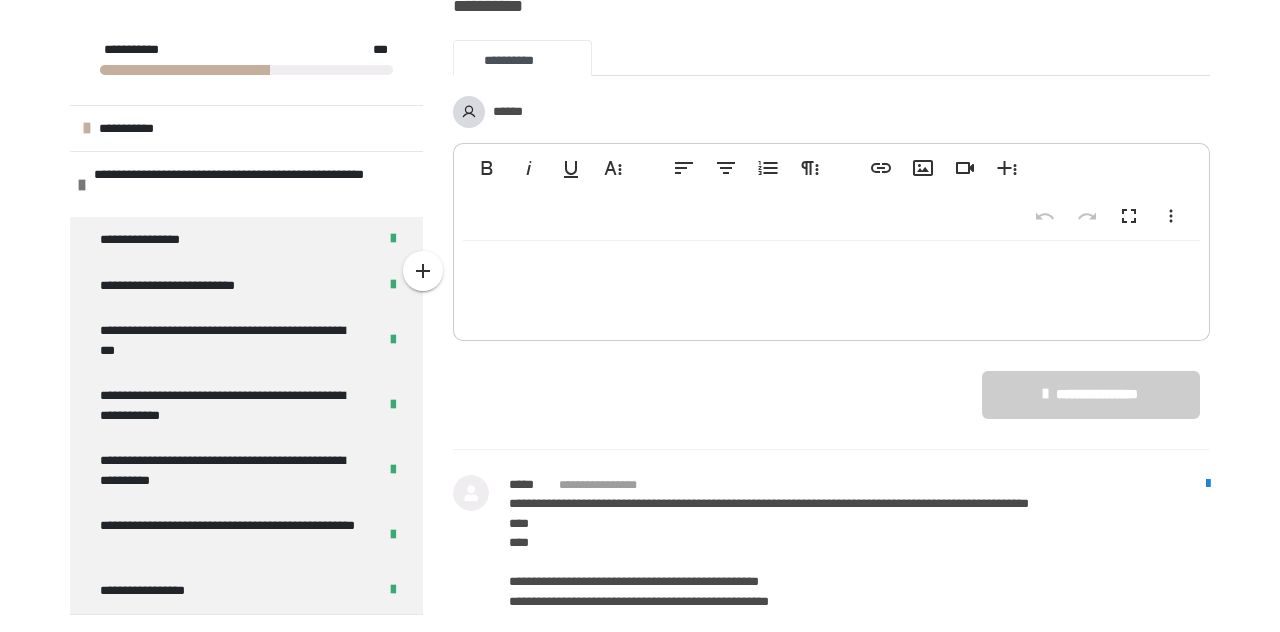 scroll, scrollTop: 0, scrollLeft: 16, axis: horizontal 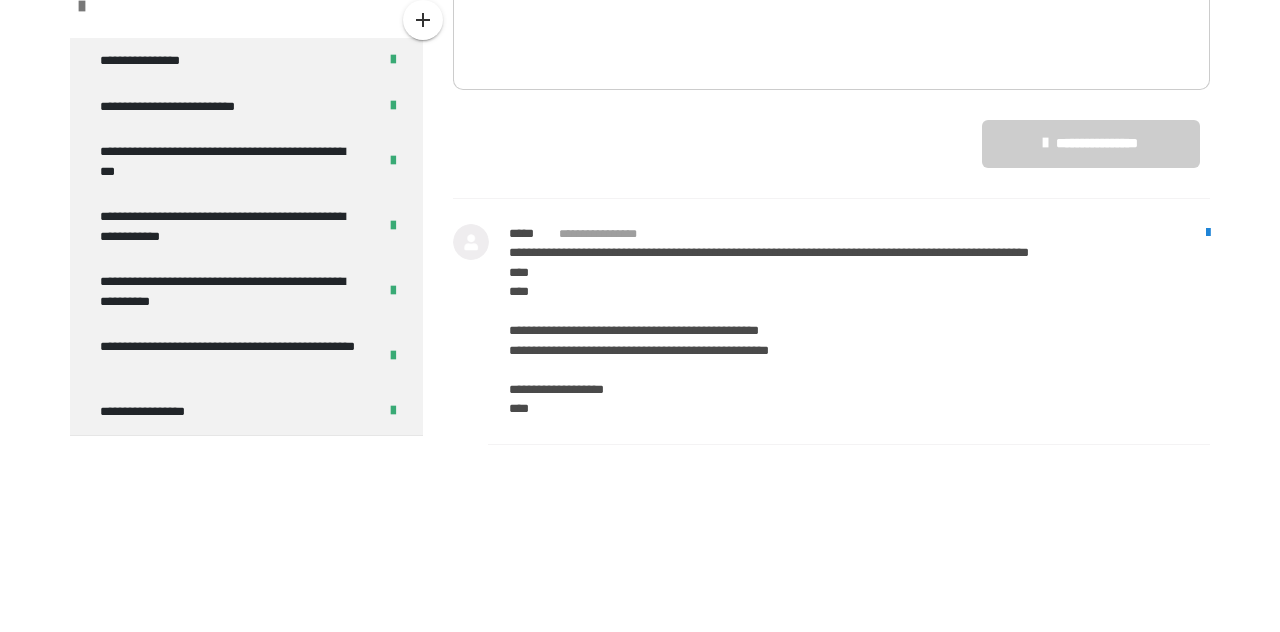 type 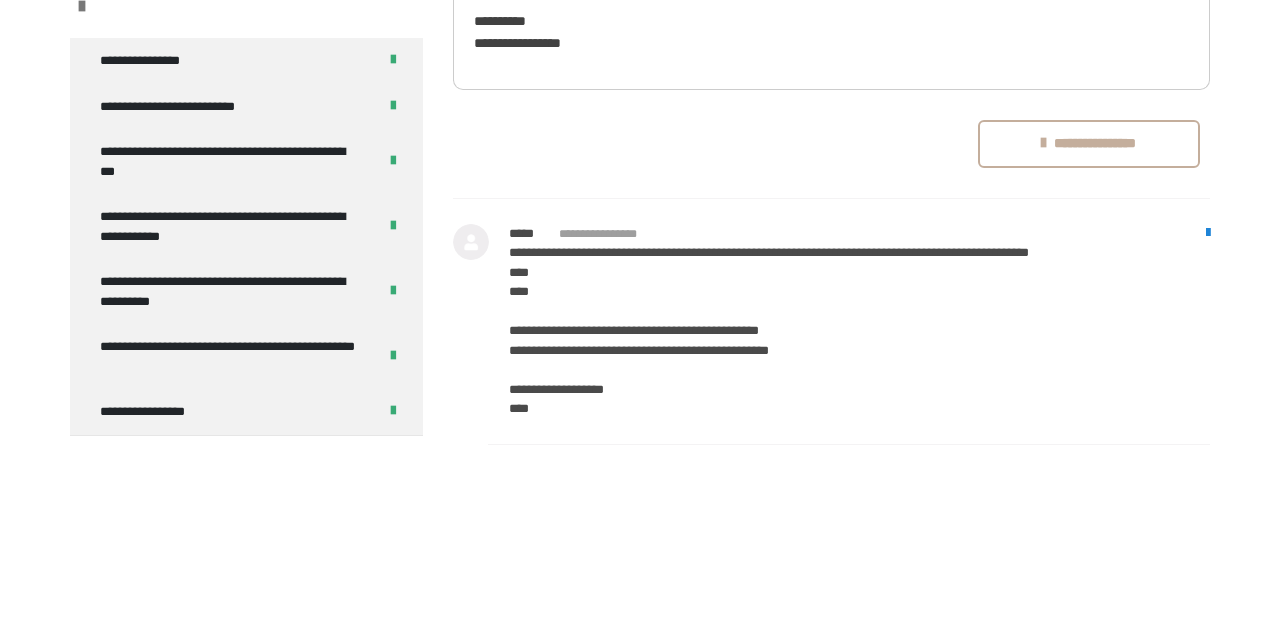scroll, scrollTop: 1962, scrollLeft: 0, axis: vertical 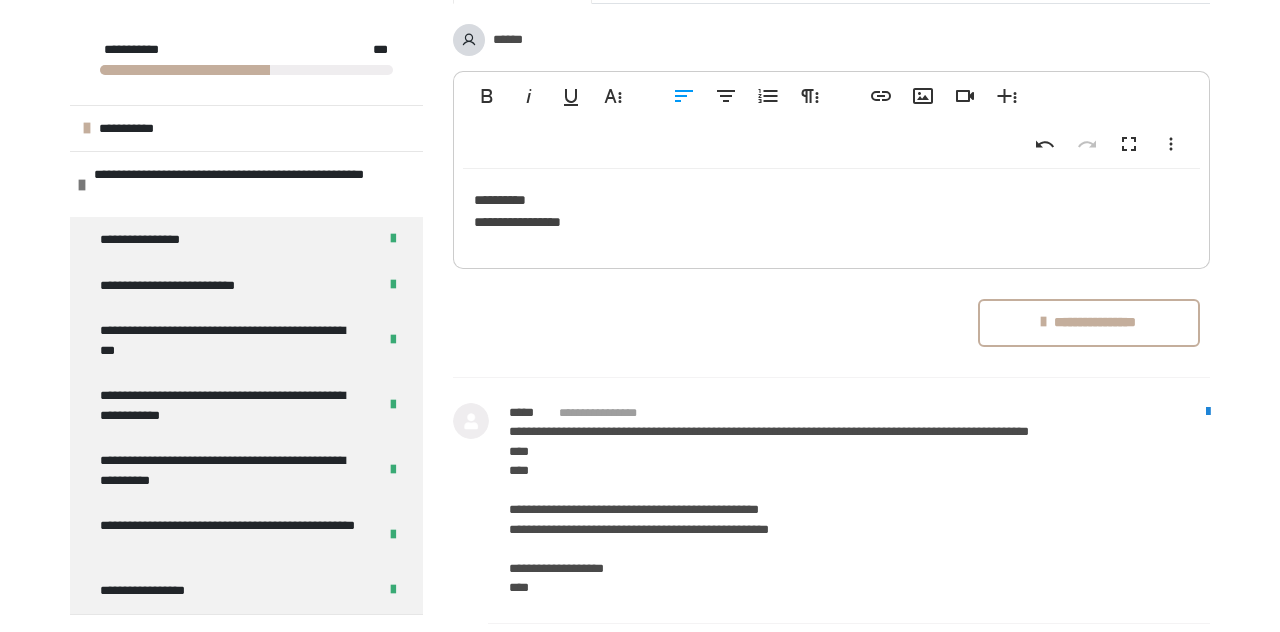click on "**********" at bounding box center [832, 214] 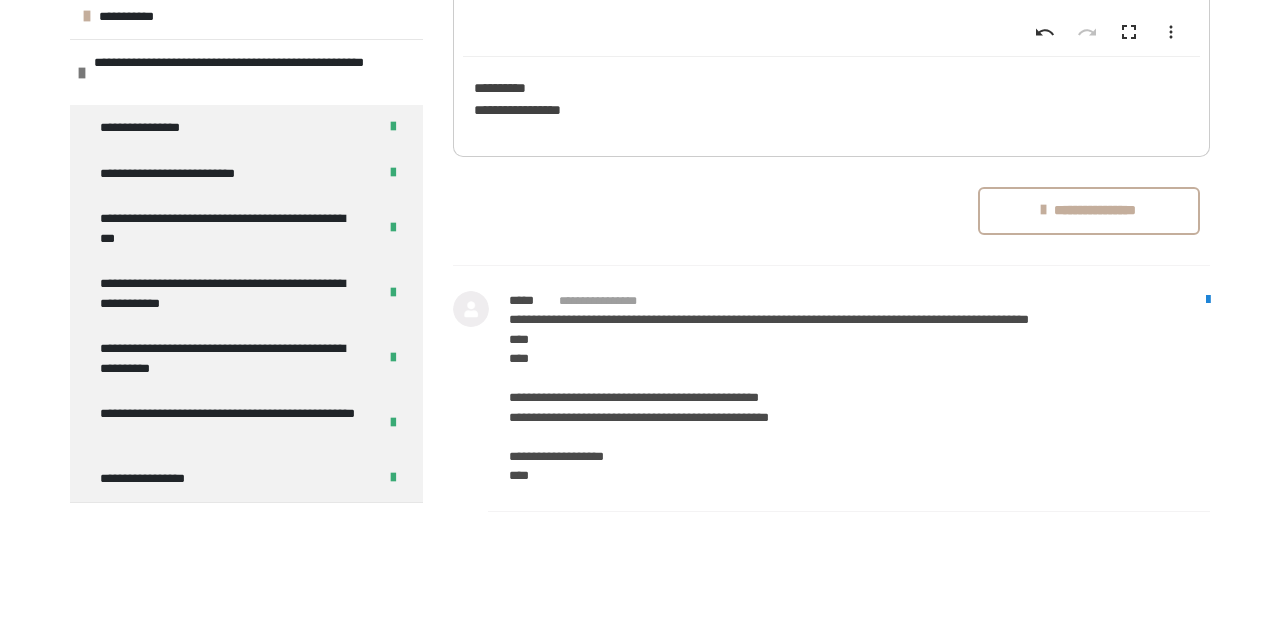 scroll, scrollTop: 1962, scrollLeft: 0, axis: vertical 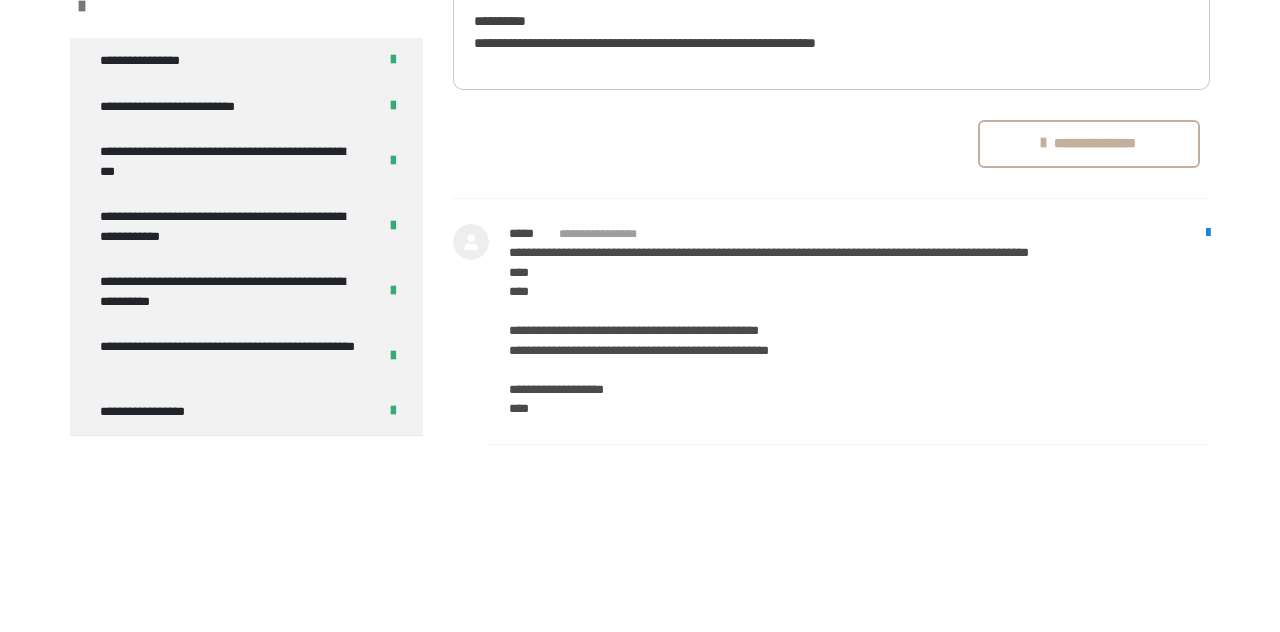 click on "******" at bounding box center (831, 40) 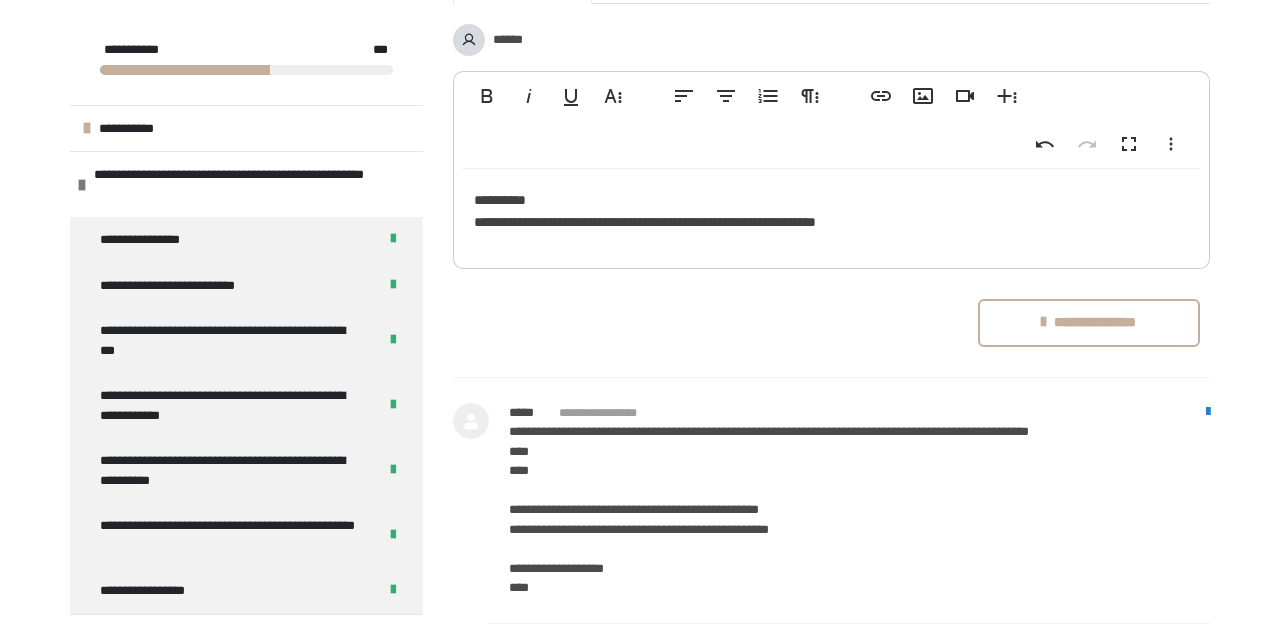 click on "**********" at bounding box center [832, 214] 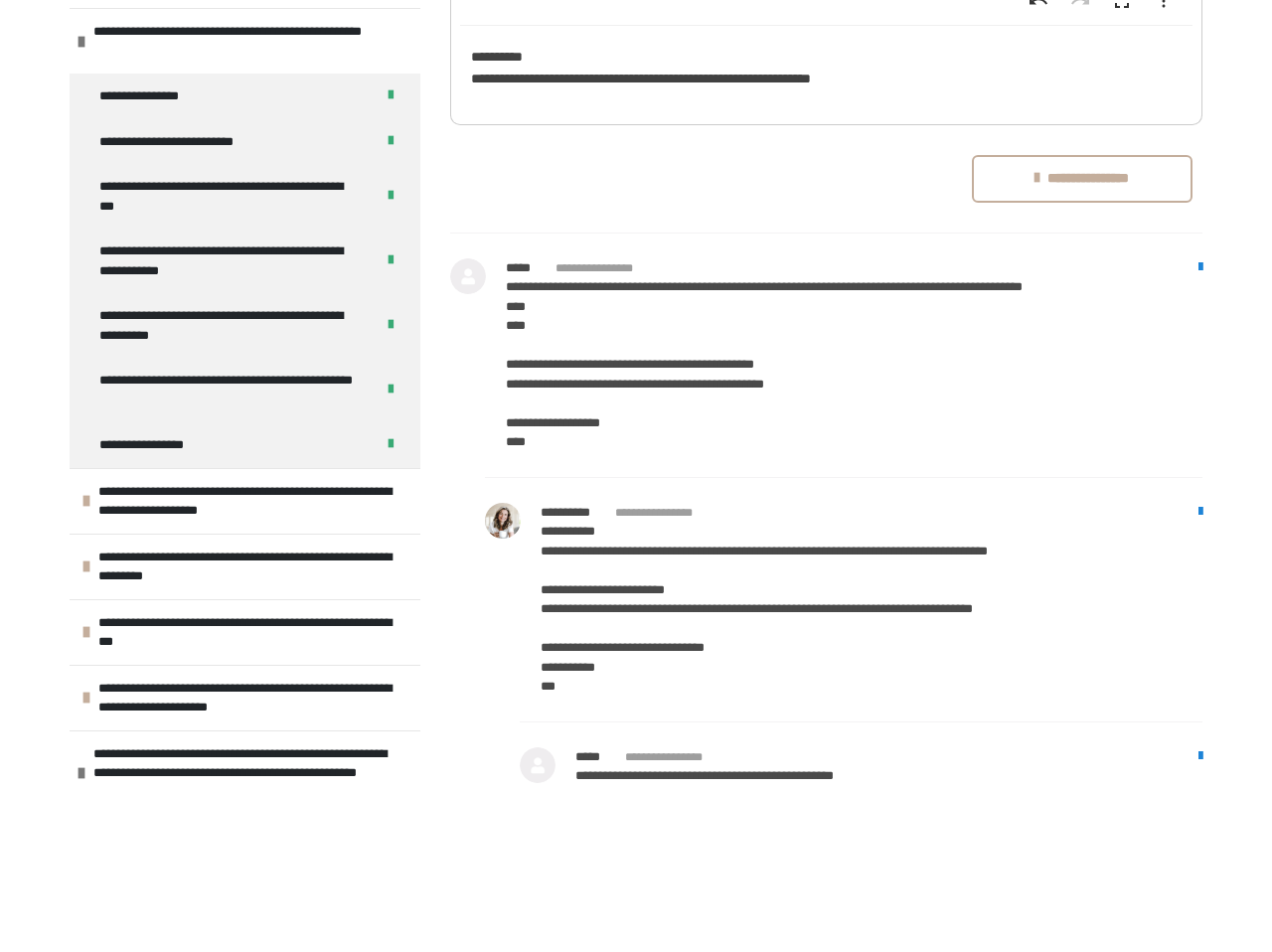 scroll, scrollTop: 1950, scrollLeft: 0, axis: vertical 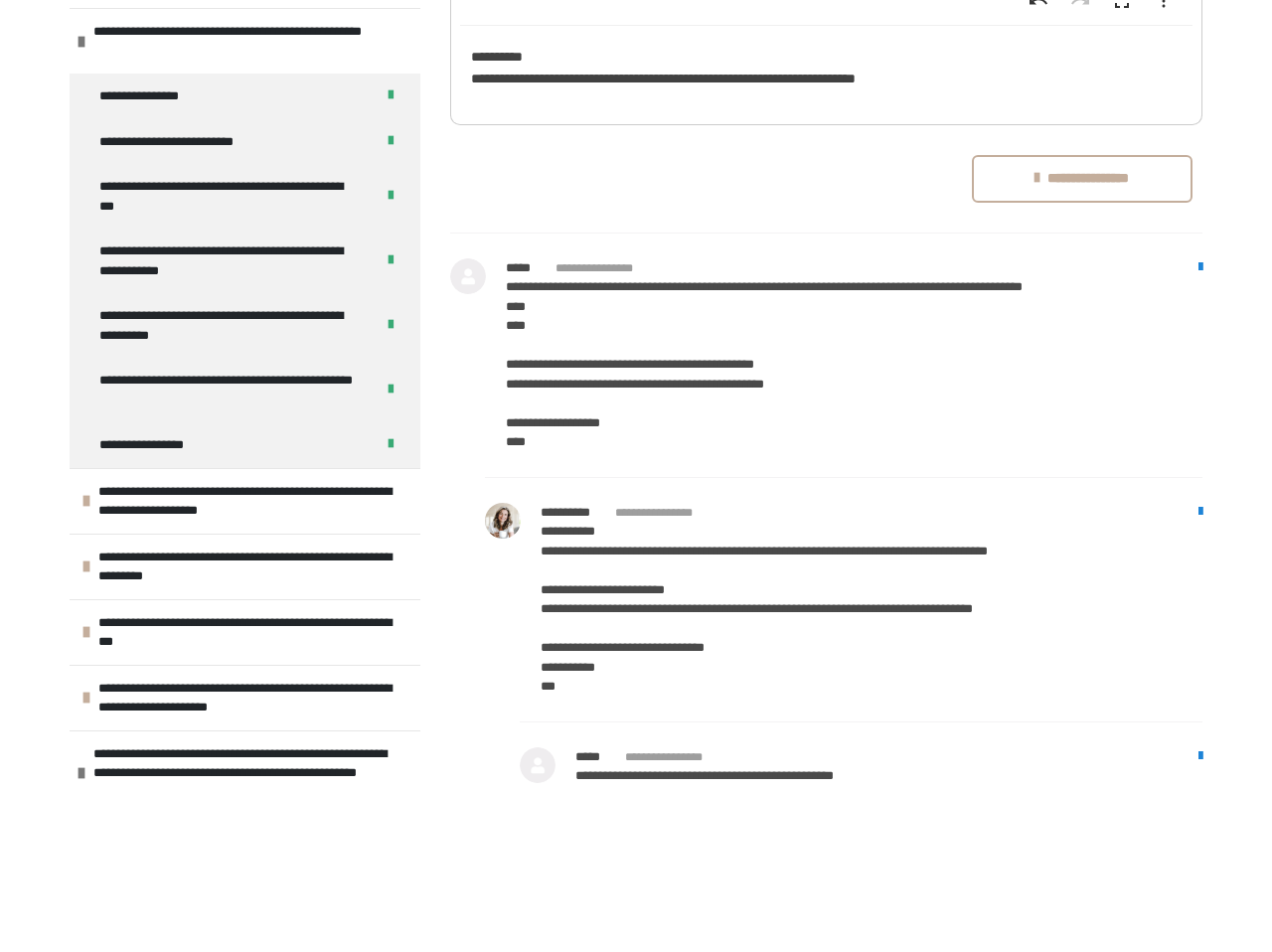 click on "**********" at bounding box center [827, 213] 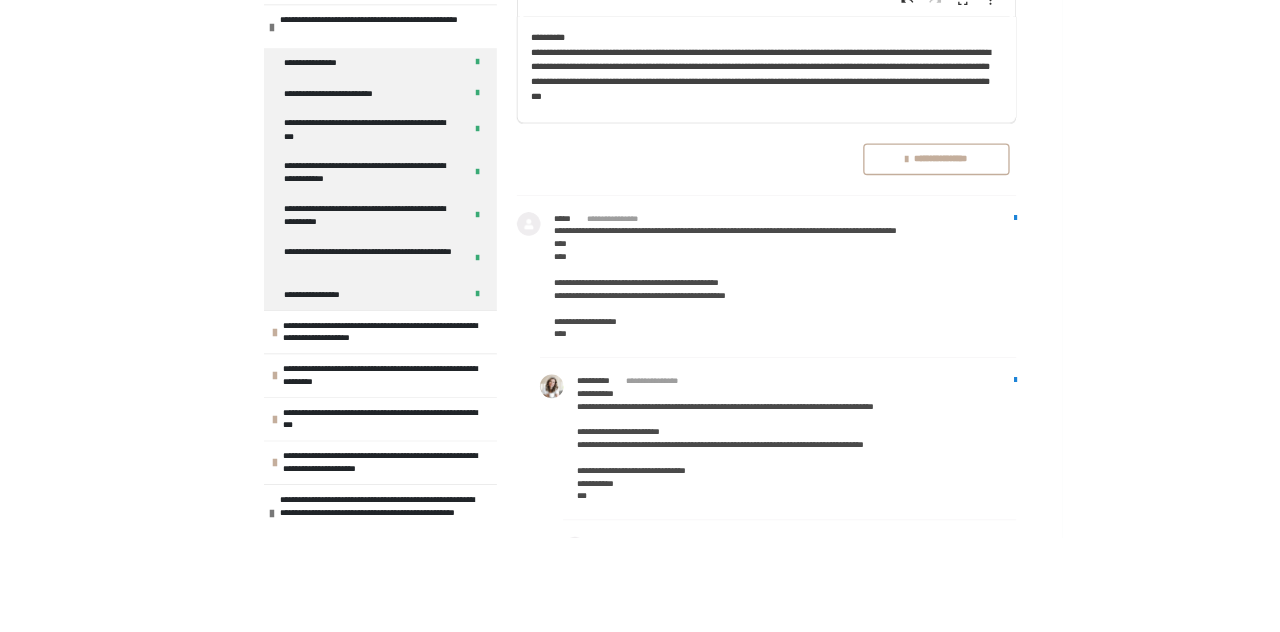 scroll, scrollTop: 1962, scrollLeft: 0, axis: vertical 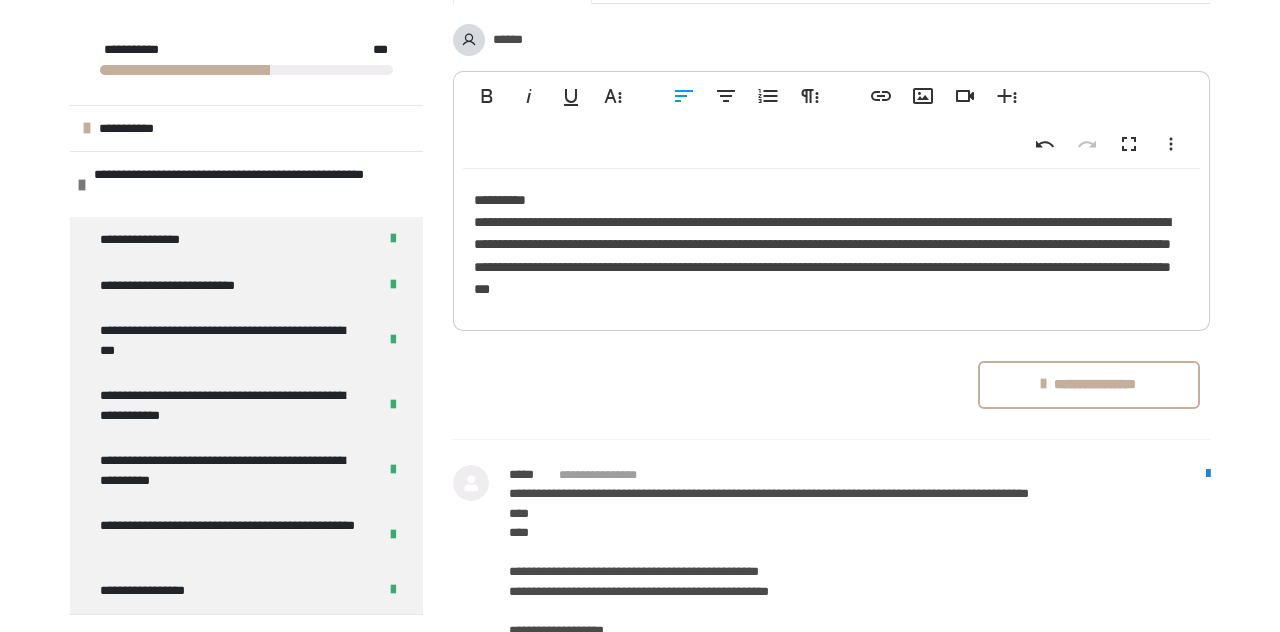 click on "**********" at bounding box center (832, 245) 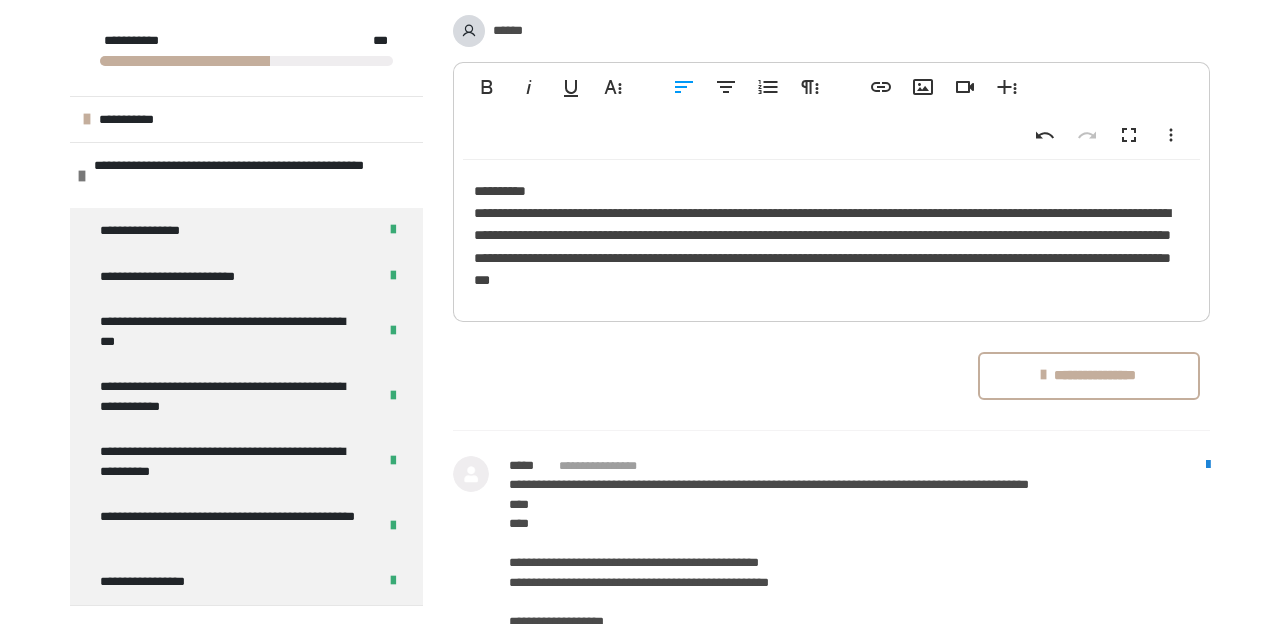 scroll, scrollTop: 1962, scrollLeft: 0, axis: vertical 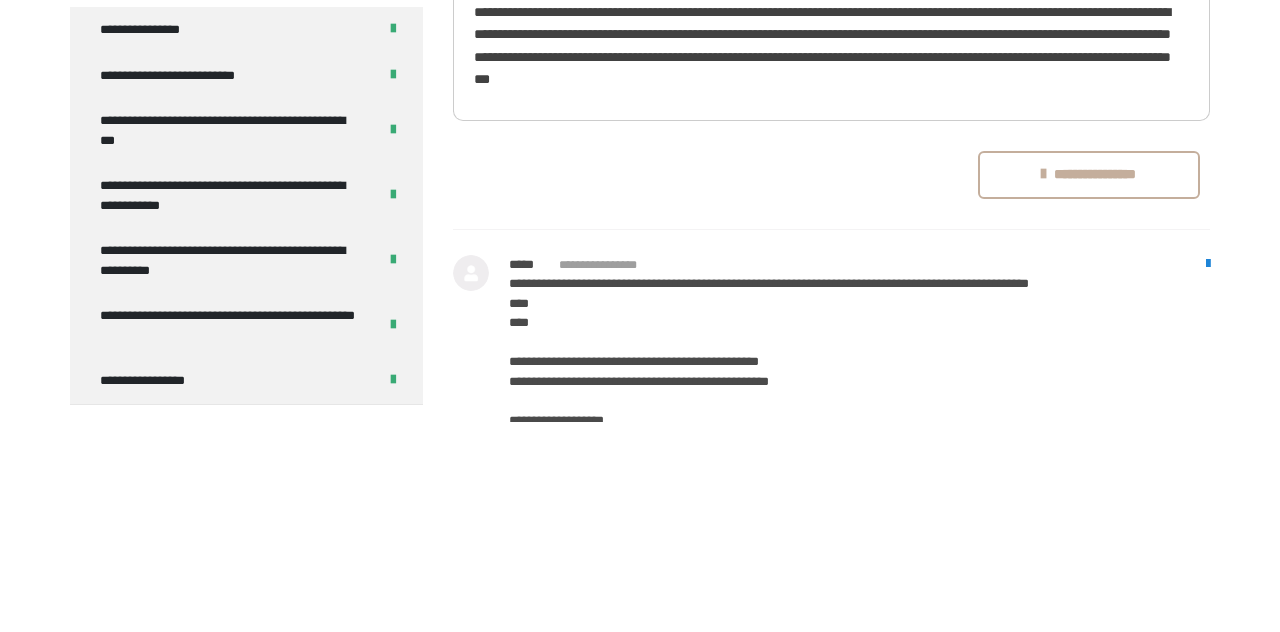 click on "******" at bounding box center (831, 40) 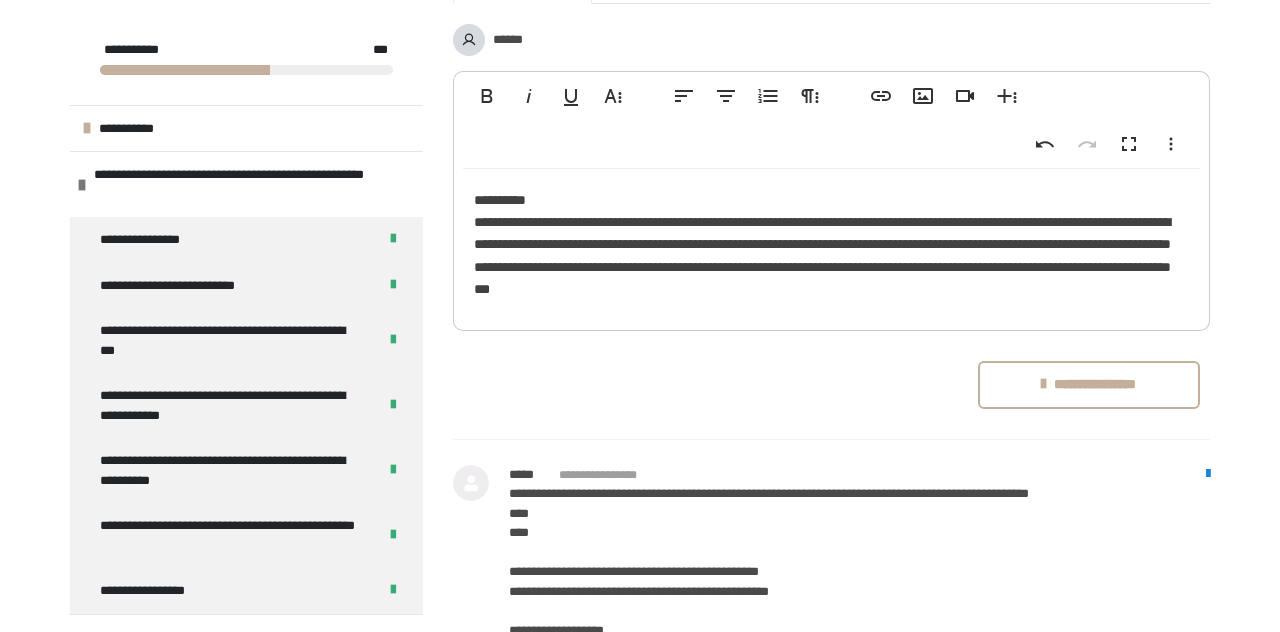 click on "**********" at bounding box center [832, 245] 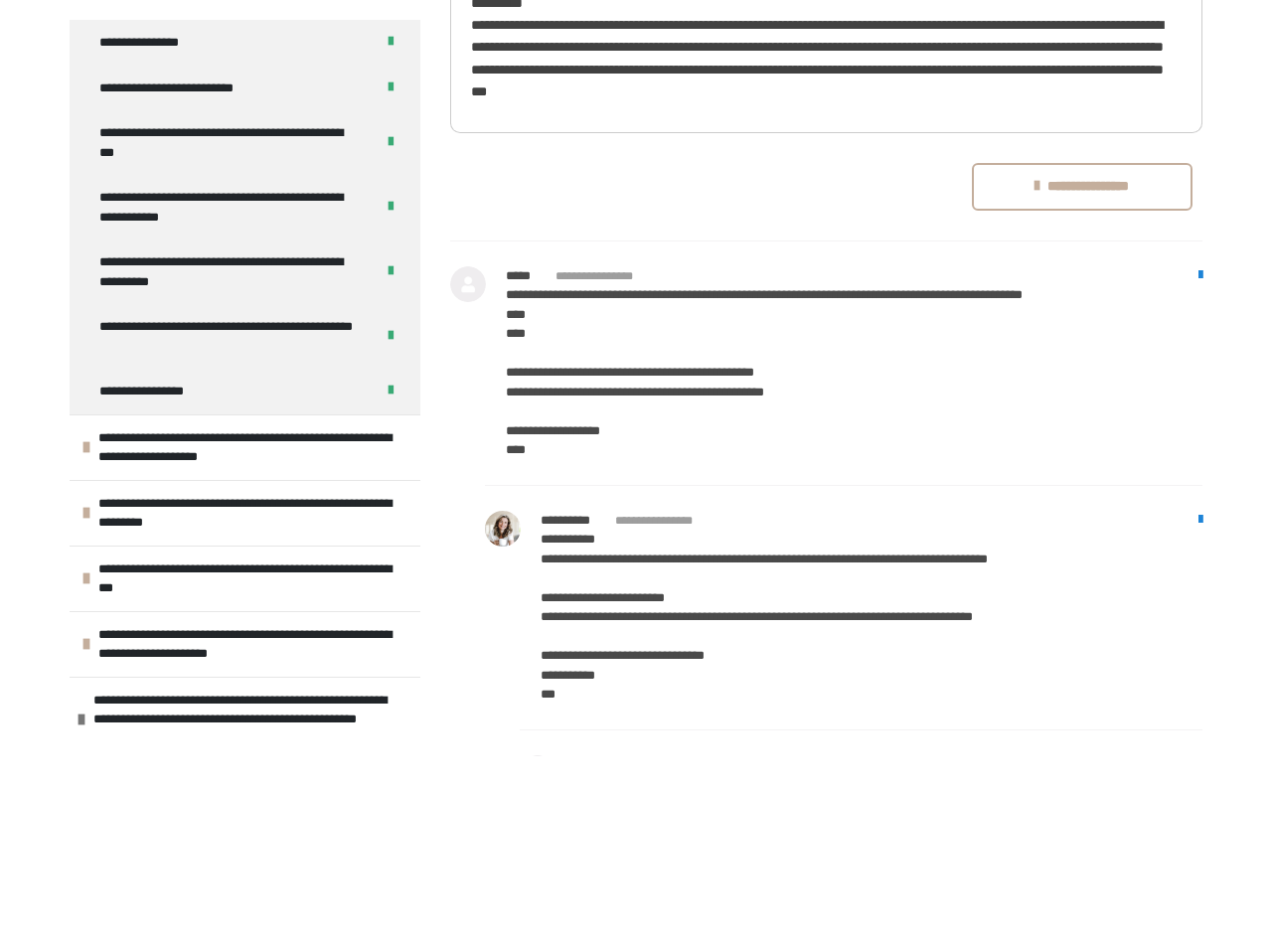 scroll, scrollTop: 1950, scrollLeft: 0, axis: vertical 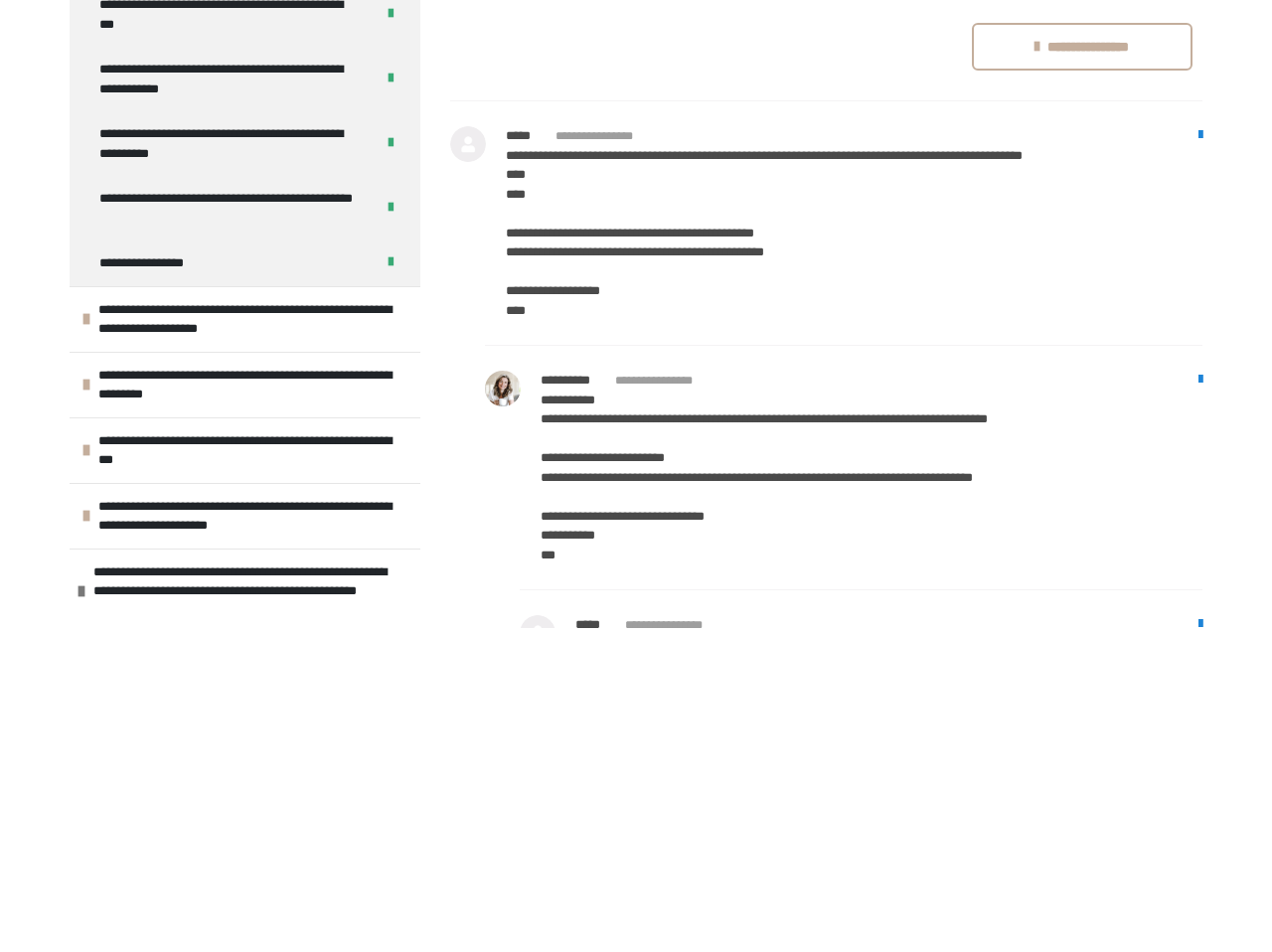click on "**********" at bounding box center (827, 221) 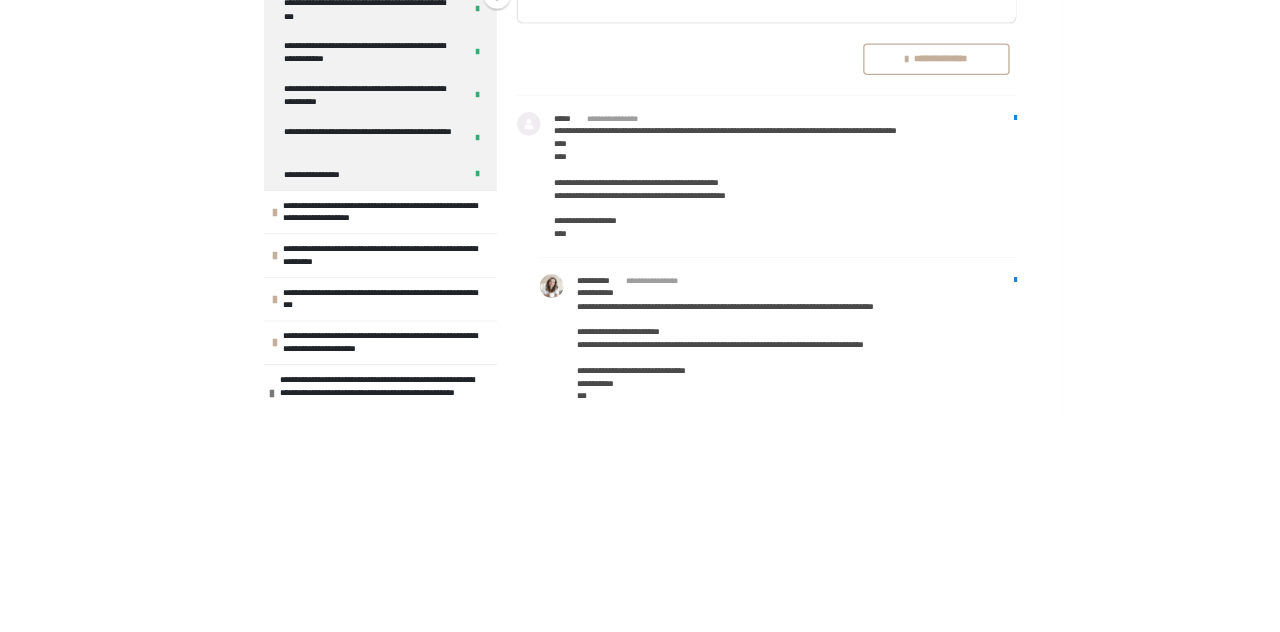 scroll, scrollTop: 2102, scrollLeft: 0, axis: vertical 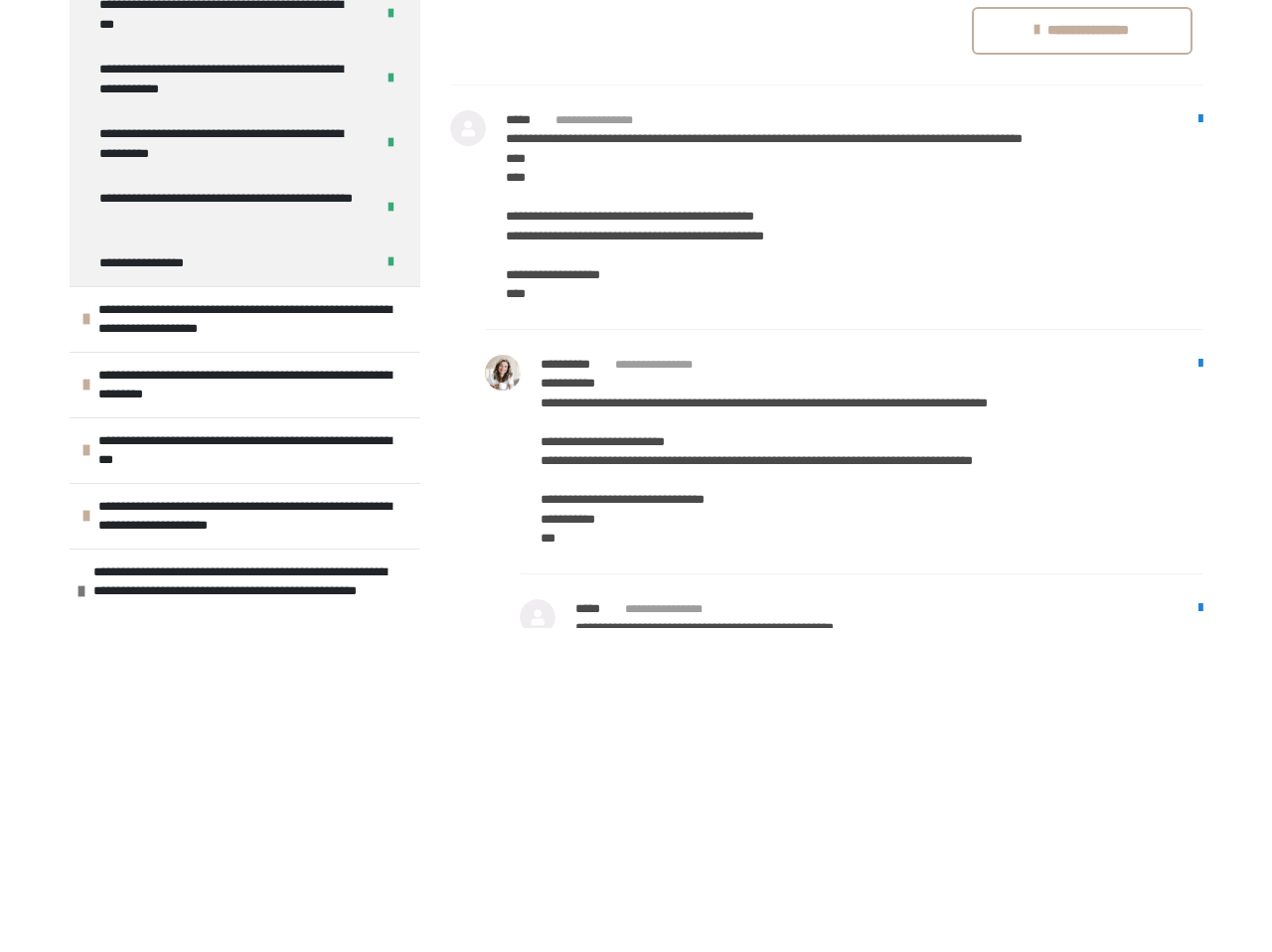click on "**********" at bounding box center [1082, 355] 